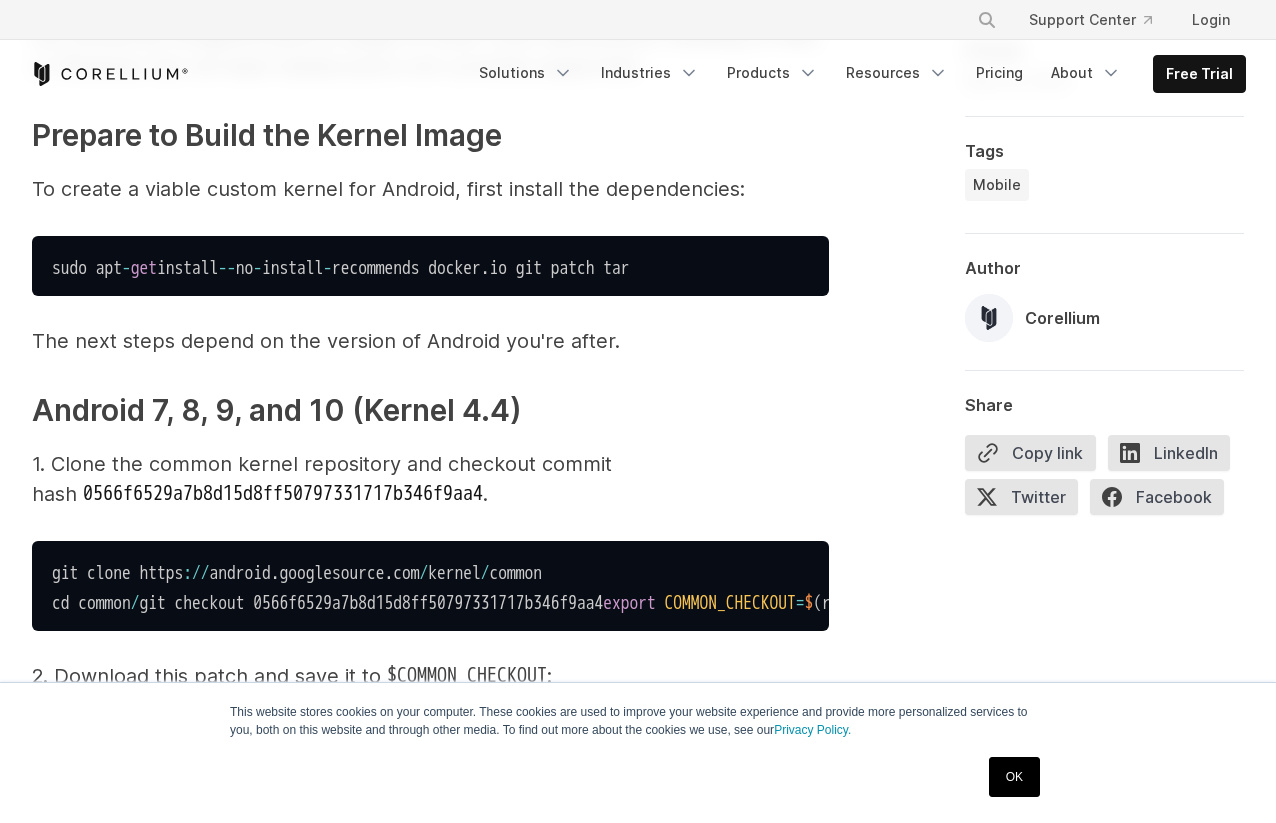 scroll, scrollTop: 1482, scrollLeft: 0, axis: vertical 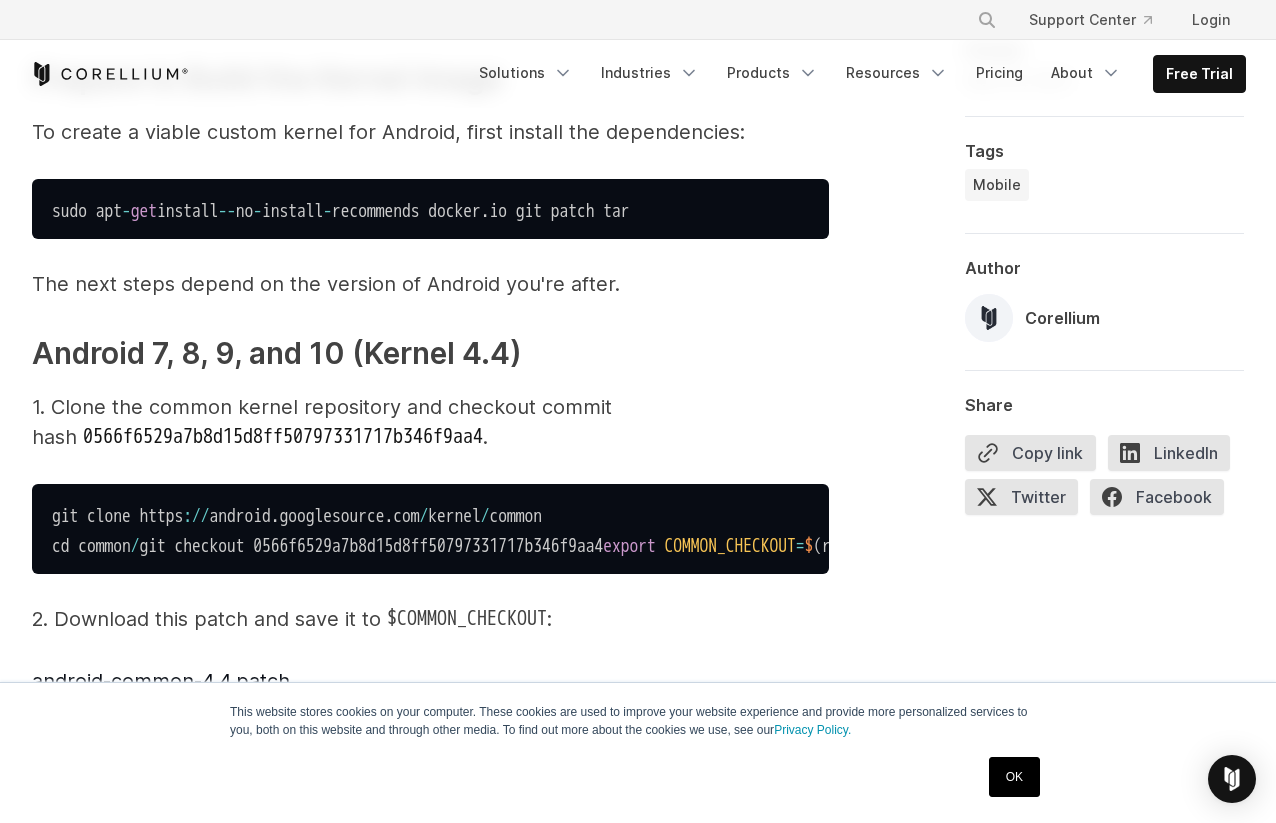 click on "sudo apt - get install -- no - install - recommends docker . io git patch tar" at bounding box center [341, 211] 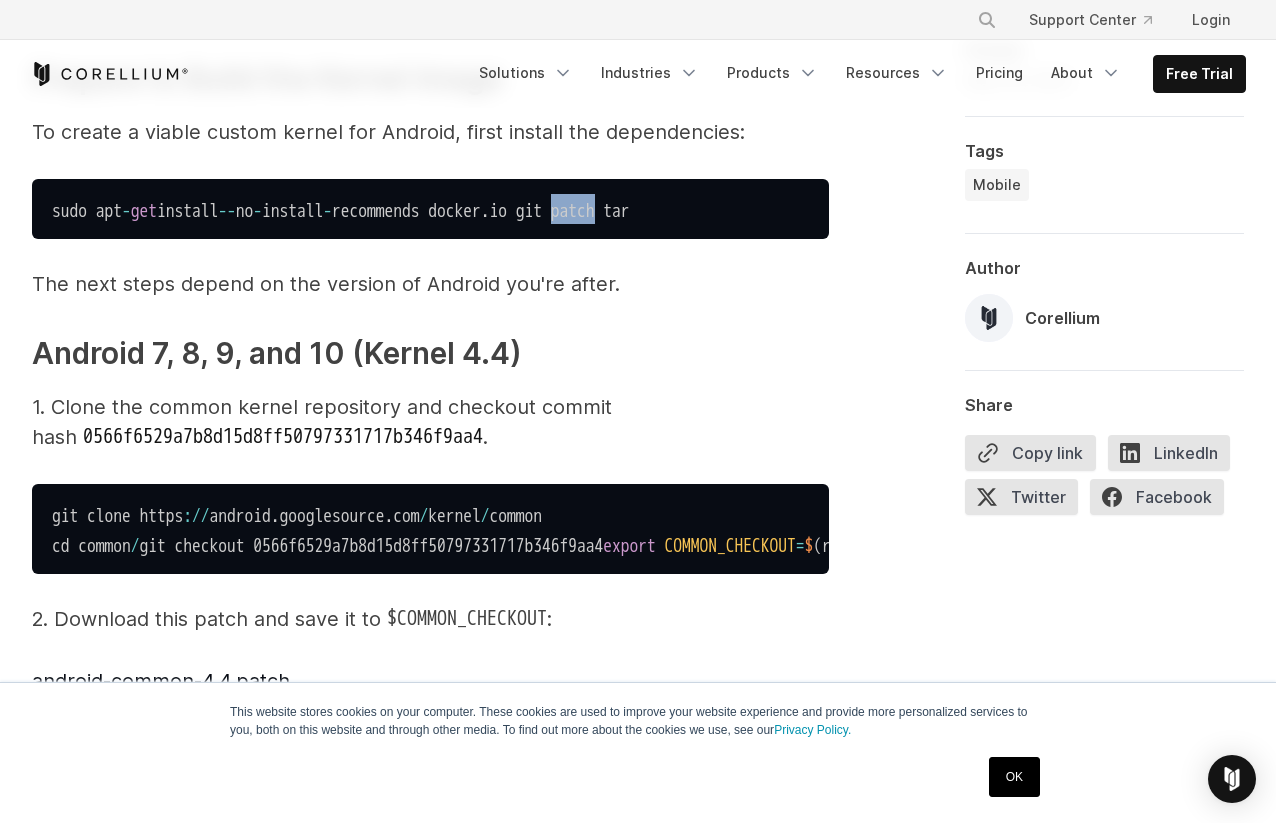 click on "sudo apt - get install -- no - install - recommends docker . io git patch tar" at bounding box center (341, 211) 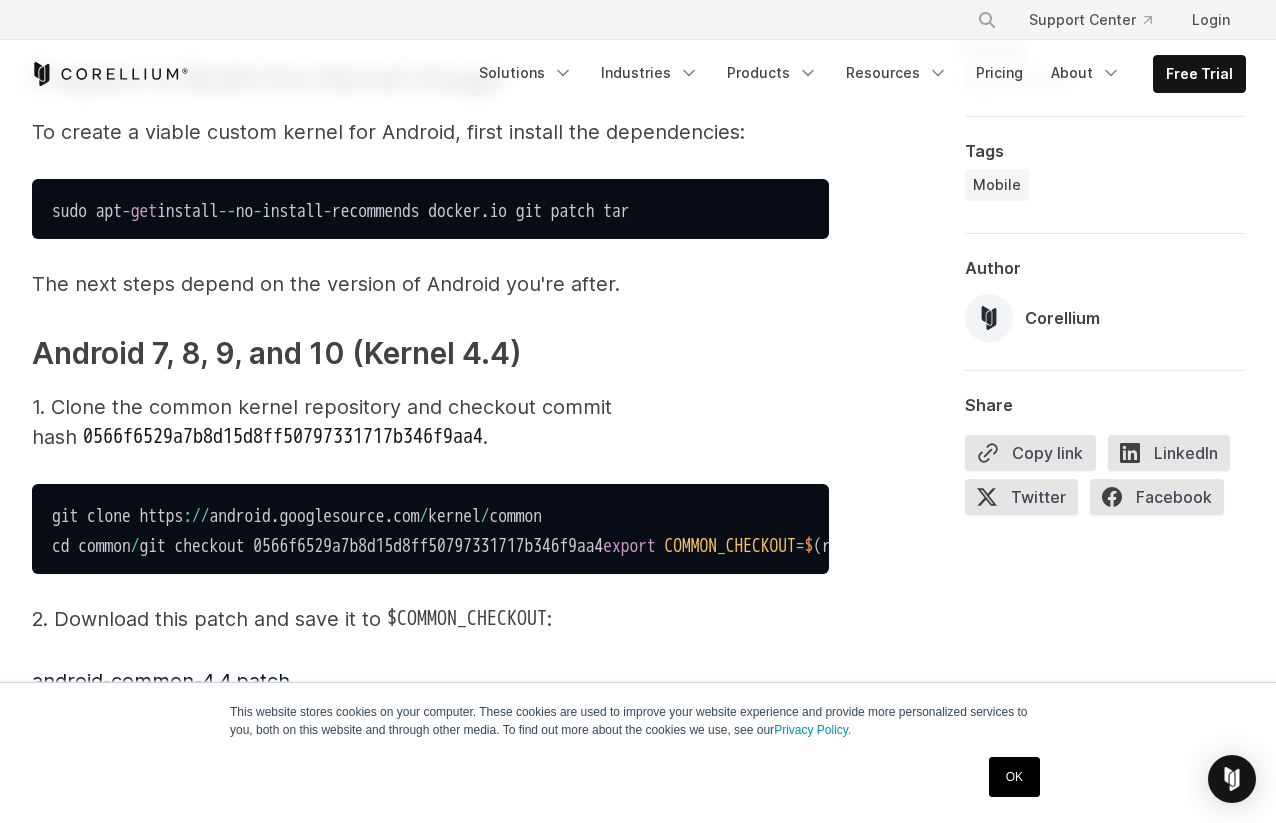 click on "sudo apt - get install -- no - install - recommends docker . io git patch tar" at bounding box center (341, 211) 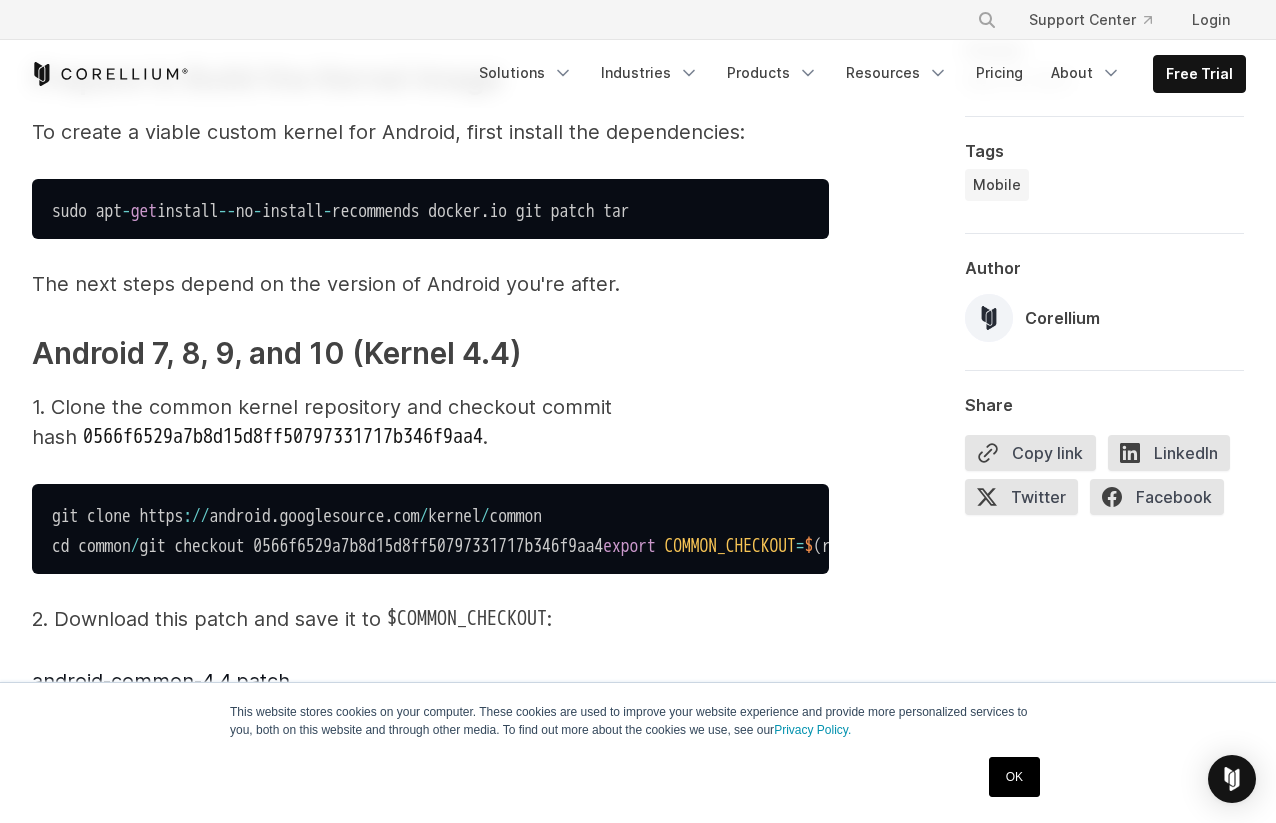 click on "git clone https : / / android . googlesource . com / kernel / common
cd common /
git checkout 0566f6529a7b8d15d8ff50797331717b346f9aa4
export   COMMON_CHECKOUT = $ ( realpath  . )" at bounding box center [430, 529] 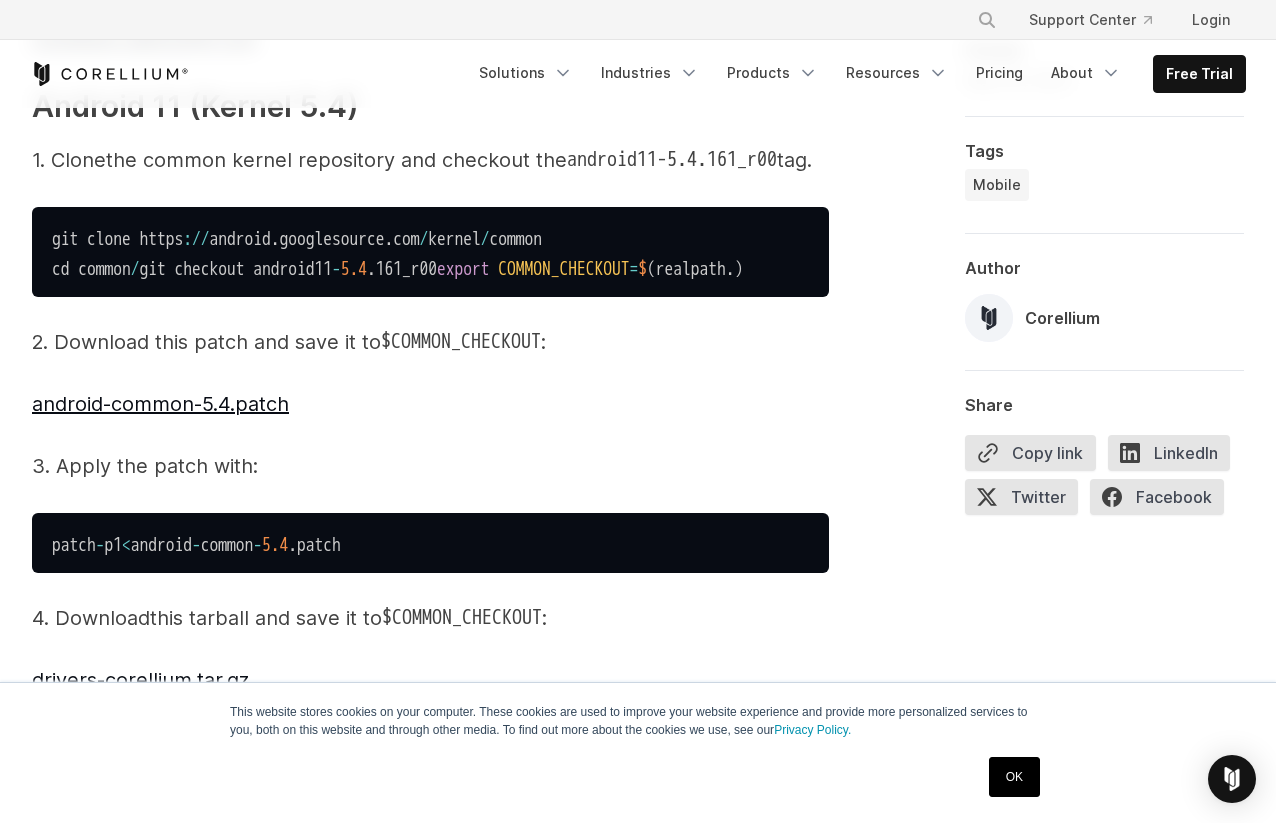 scroll, scrollTop: 2736, scrollLeft: 0, axis: vertical 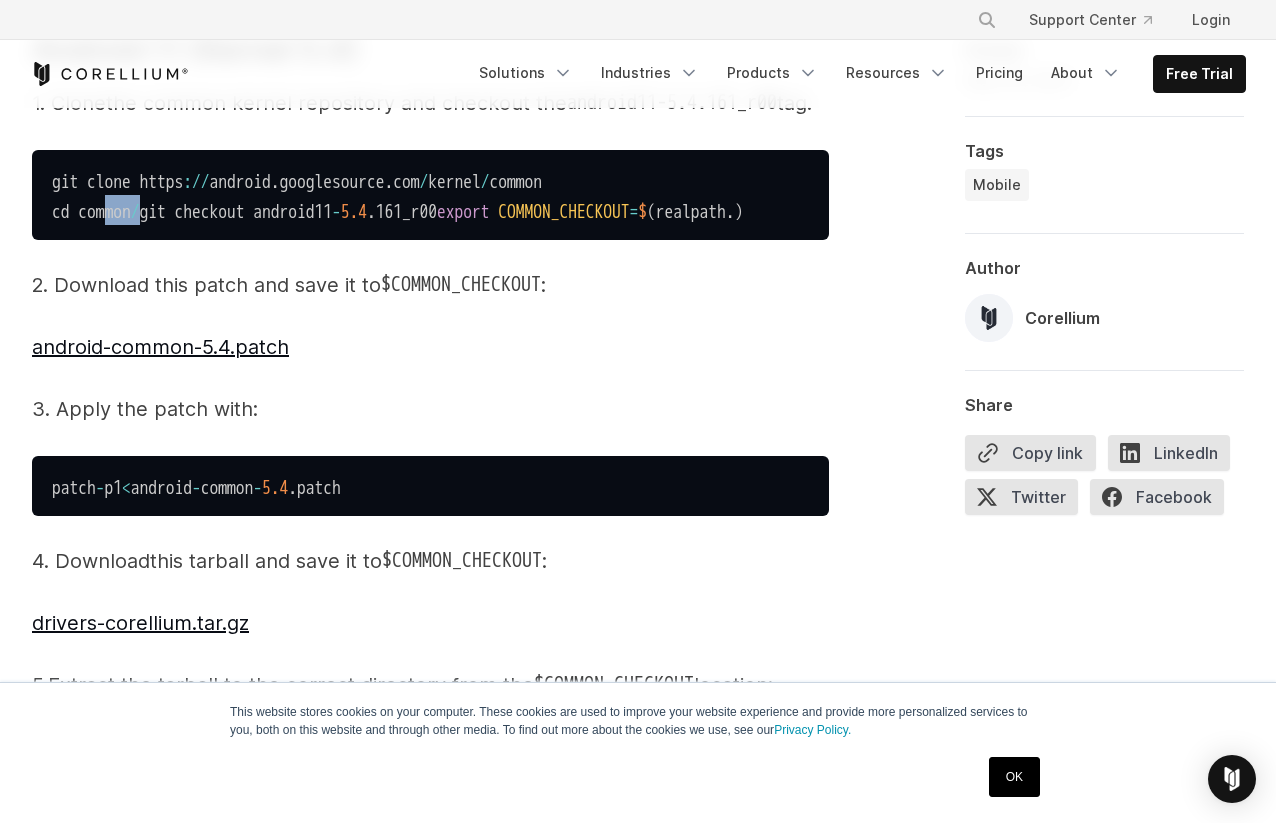 drag, startPoint x: 174, startPoint y: 363, endPoint x: 114, endPoint y: 355, distance: 60.530983 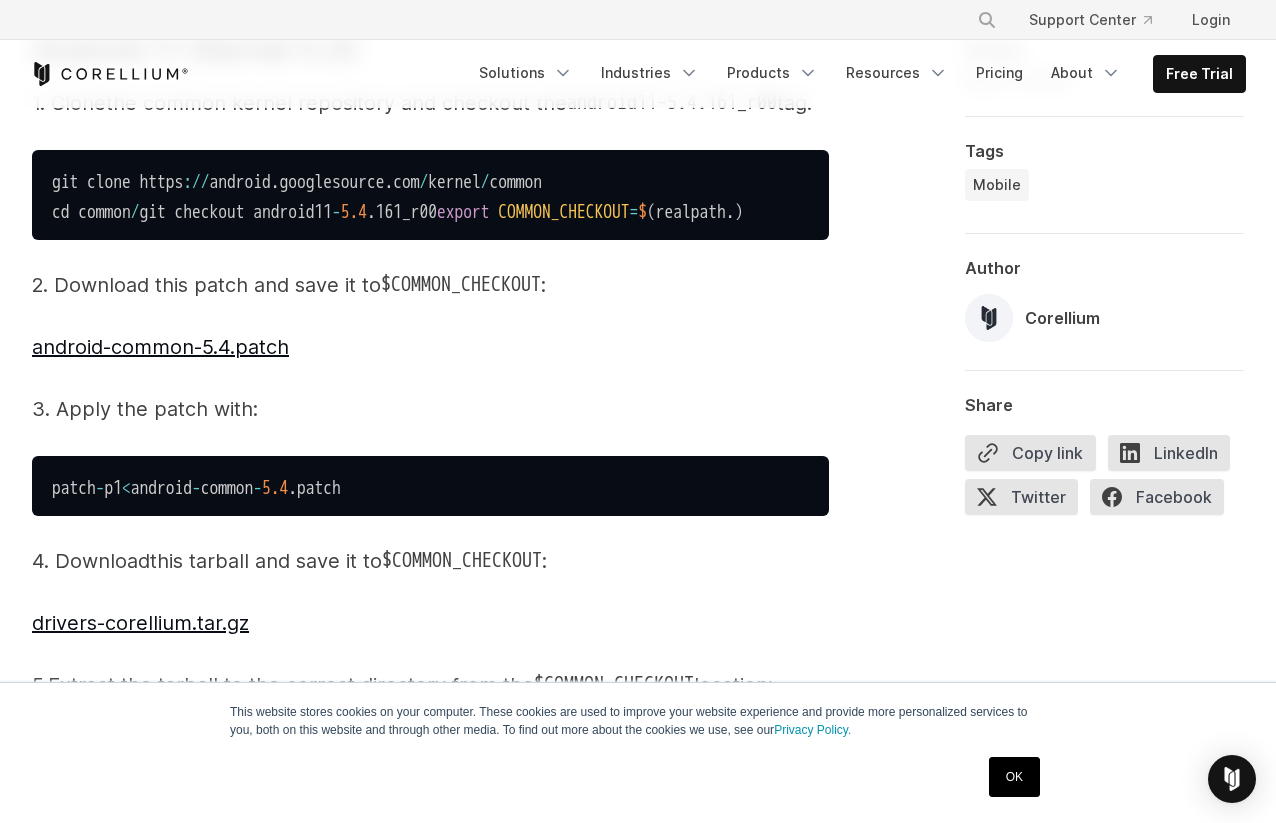 click on "git clone https : / / android . googlesource . com / kernel / common
cd common /
git checkout android11 - 5.4 . 161_r00
export   COMMON_CHECKOUT = $ ( realpath  . )" at bounding box center [397, 197] 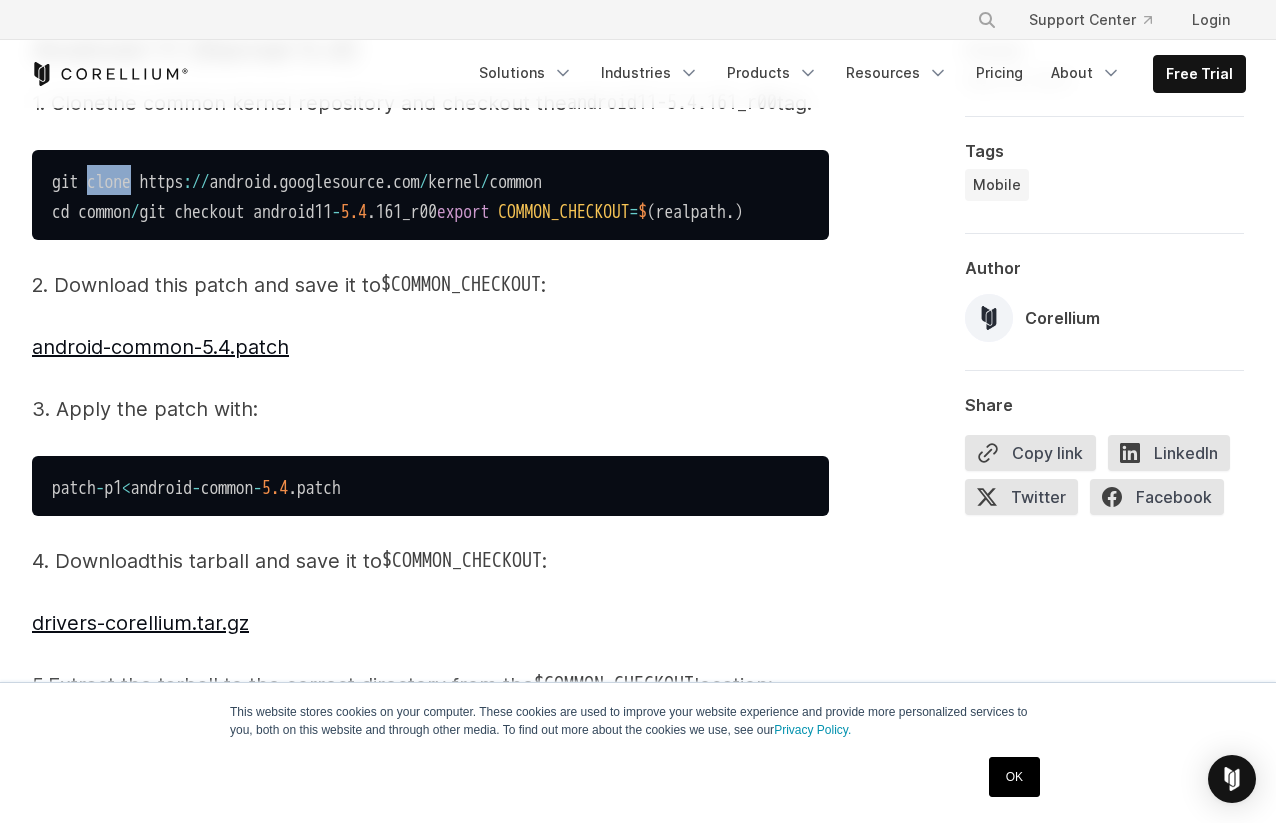 click on "git clone https : / / android . googlesource . com / kernel / common
cd common /
git checkout android11 - 5.4 . 161_r00
export   COMMON_CHECKOUT = $ ( realpath  . )" at bounding box center (397, 197) 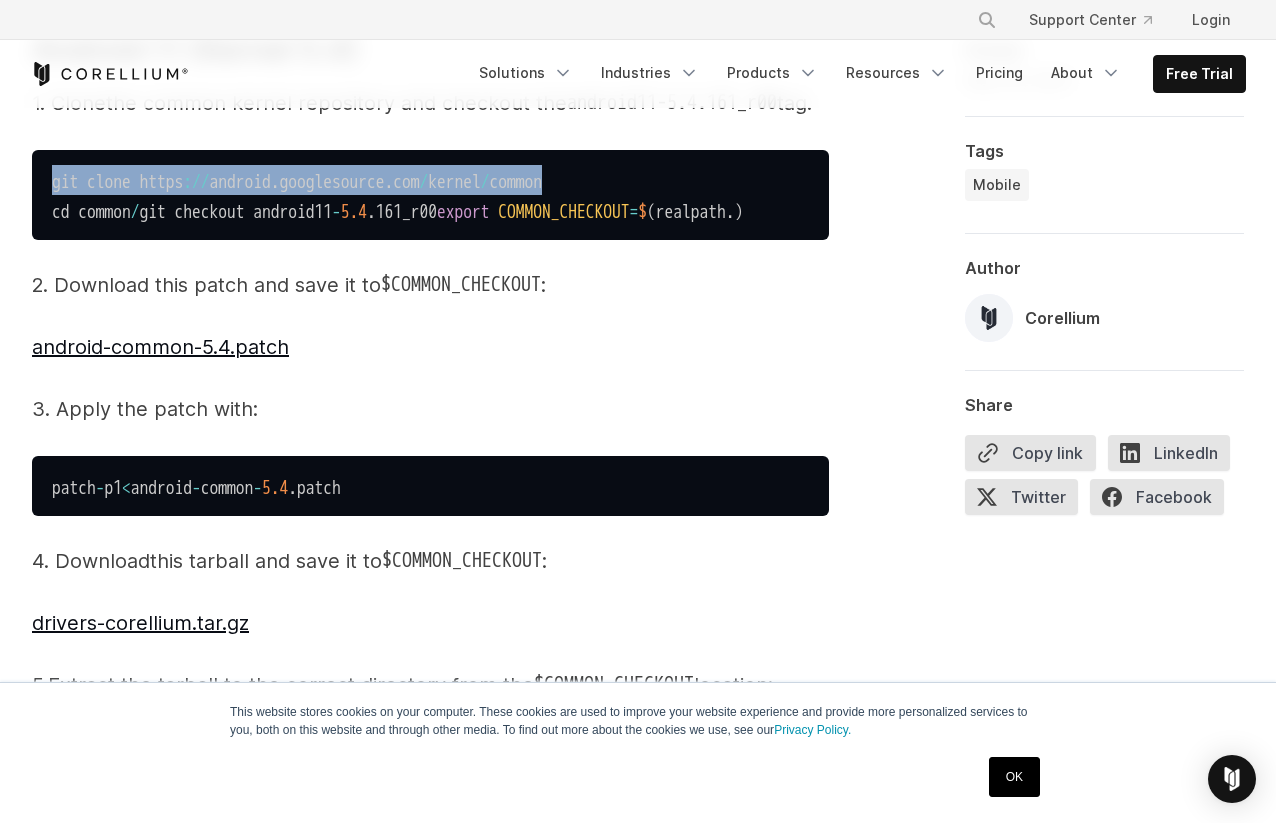 click on "git clone https : / / android . googlesource . com / kernel / common
cd common /
git checkout android11 - 5.4 . 161_r00
export   COMMON_CHECKOUT = $ ( realpath  . )" at bounding box center (397, 197) 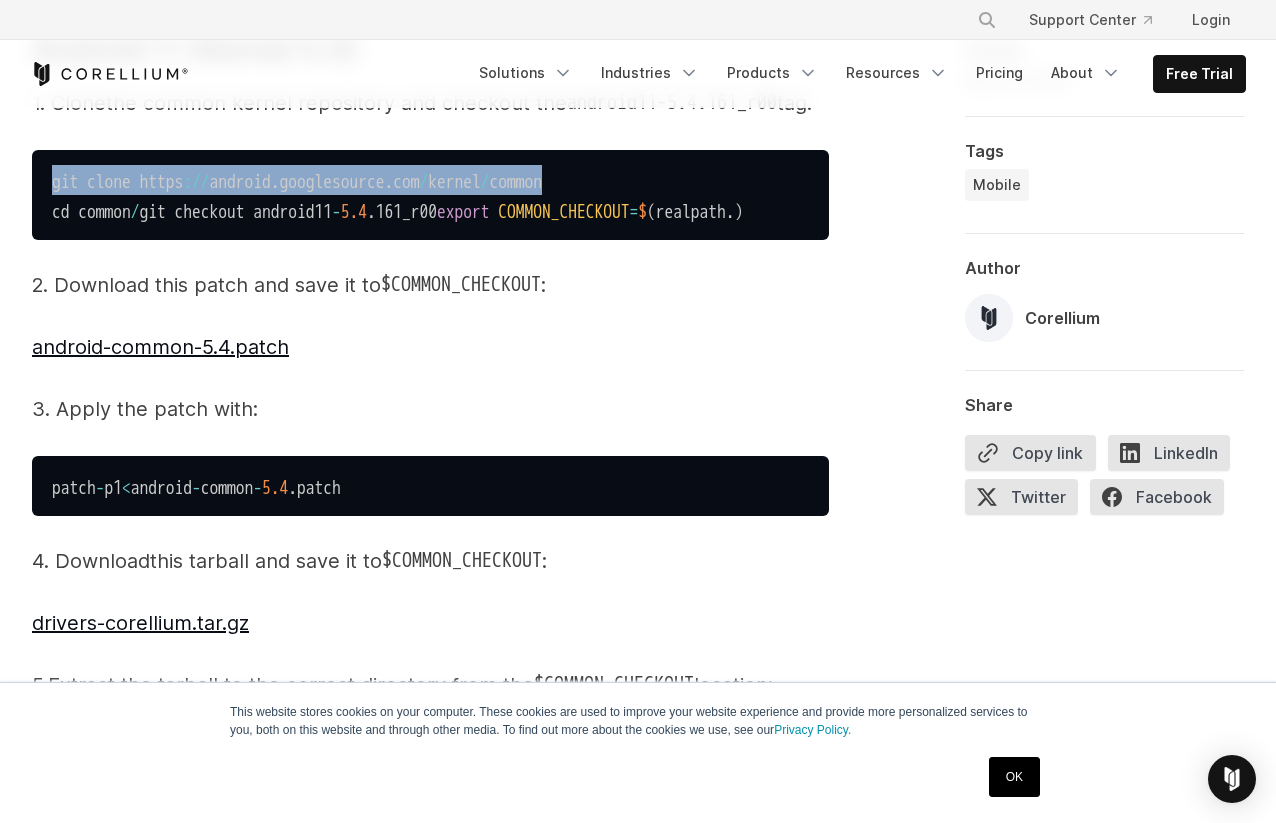 copy on "git clone https : / / android . googlesource . com / kernel / common" 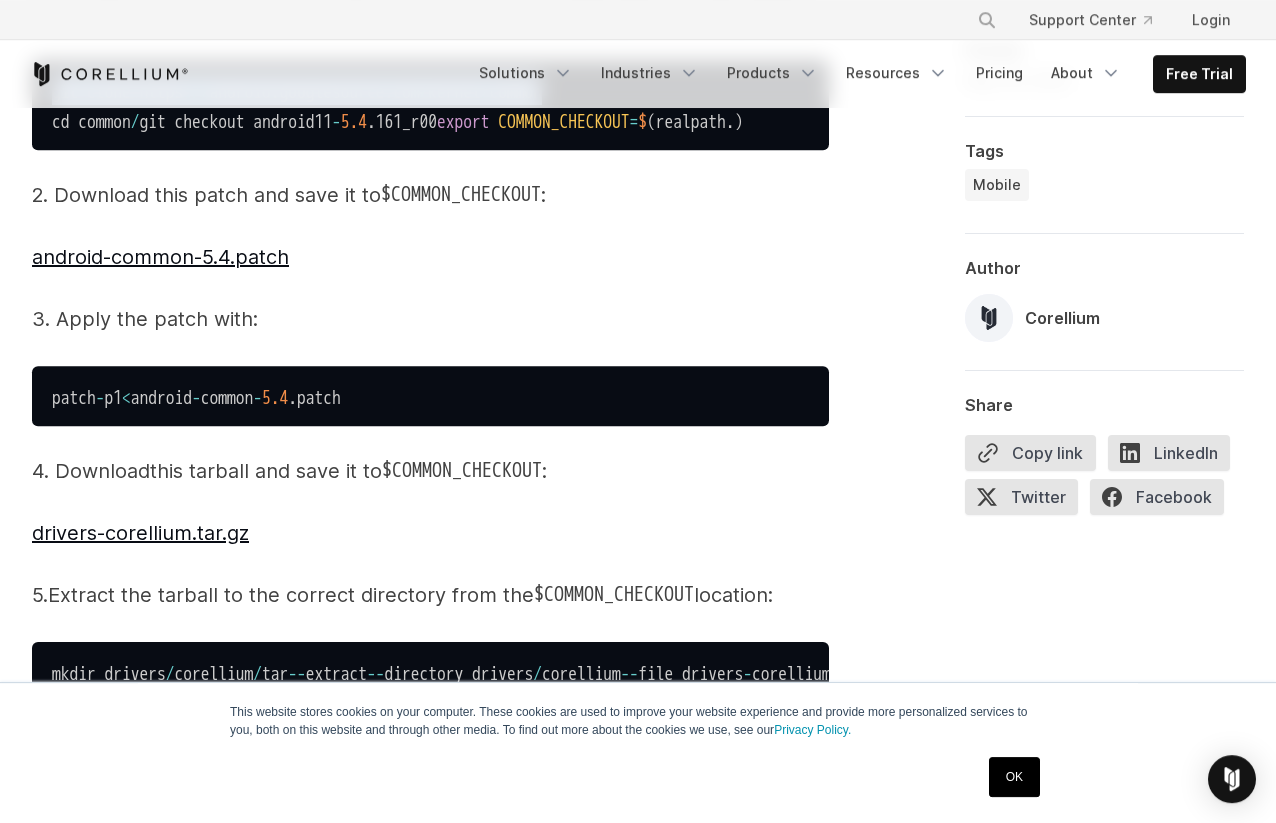 scroll, scrollTop: 2674, scrollLeft: 0, axis: vertical 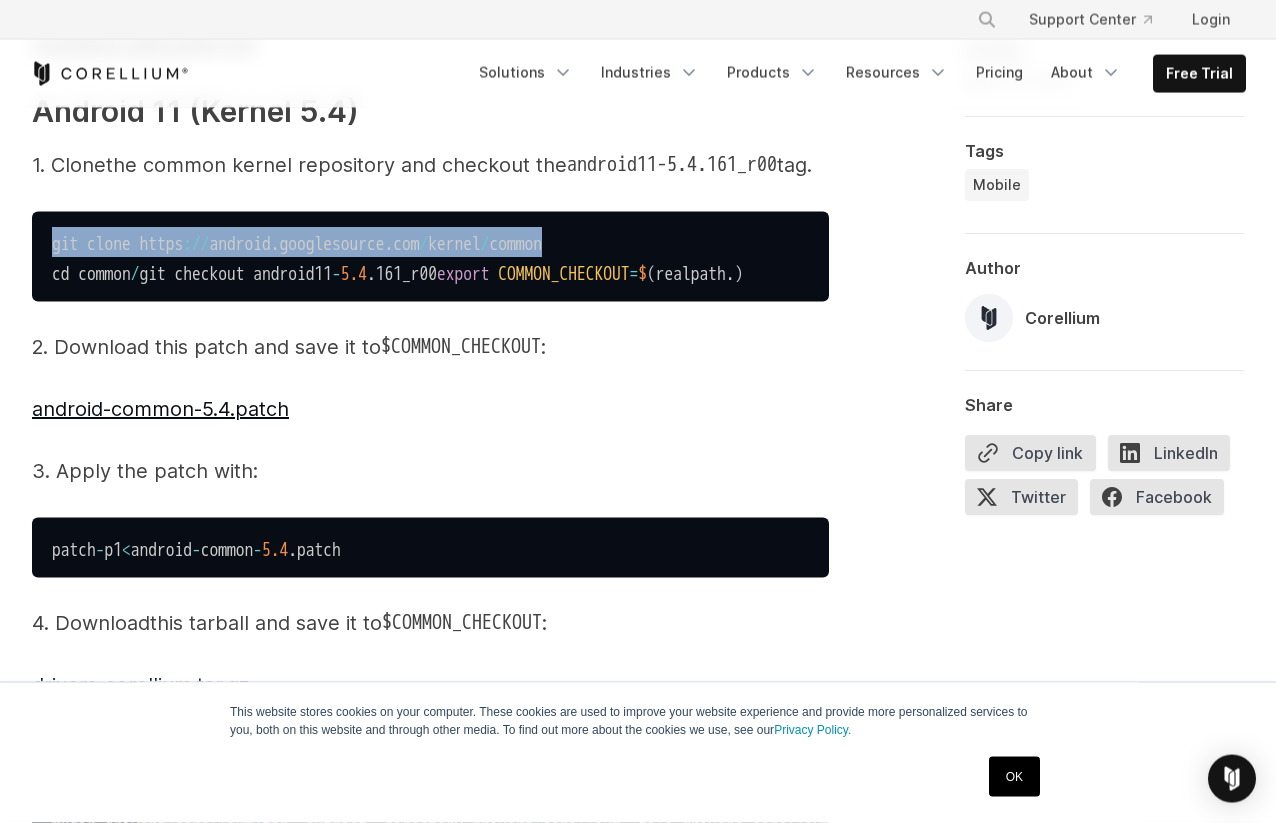 copy on "git clone https : / / android . googlesource . com / kernel / common" 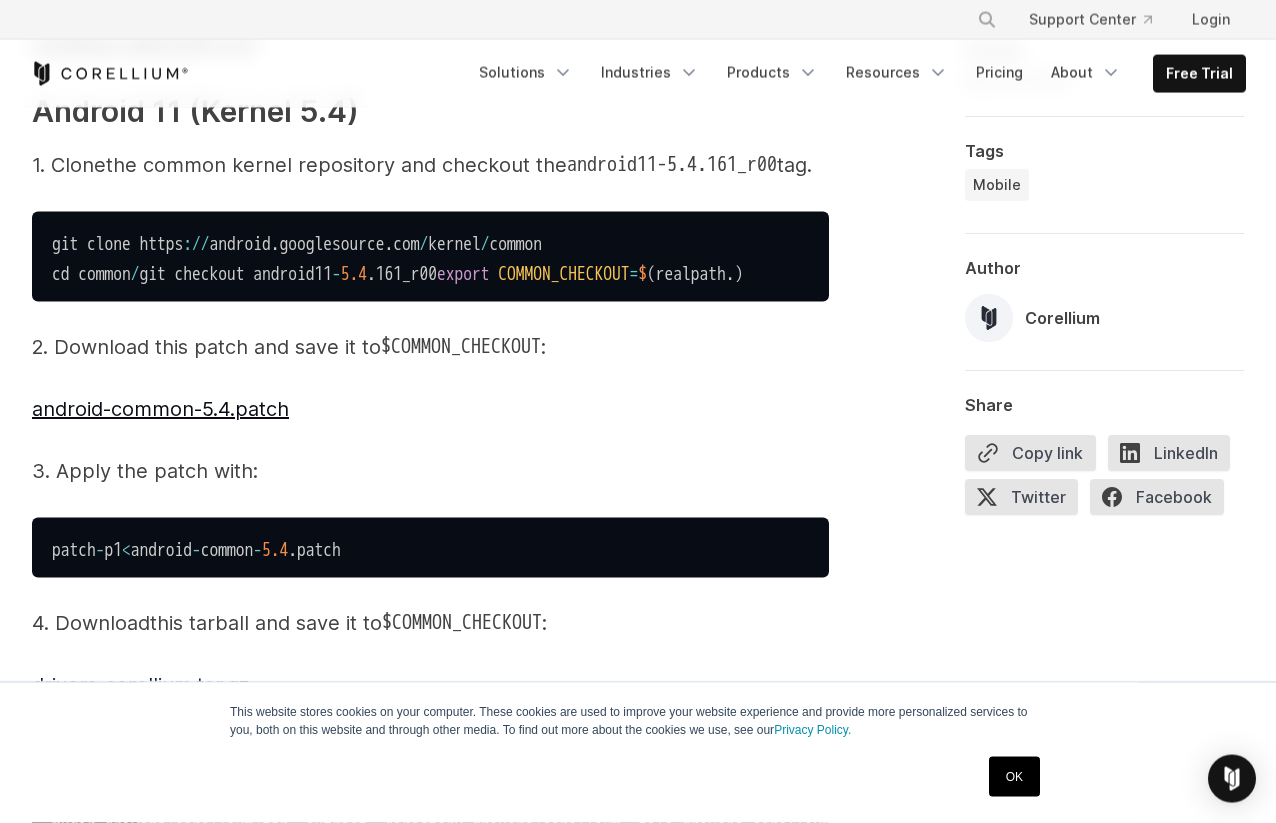 click on "These instructions are written for and tested on Debian Bullseye and Ubuntu 20.04, but should be straightforward to adapt to other Linux distributions. Building on Mac or Windows has not been tested and is not currently supported.
Prepare to Build the Kernel Image ​
To create a viable custom kernel for Android, first install the dependencies:
sudo apt - get install -- no - install - recommends docker . io git patch tar
The next steps depend on the version of Android you're after.
Android 7, 8, 9, and 10 (Kernel 4.4) ​
1. Clone the common kernel repository and checkout commit hash 0566f6529a7b8d15d8ff50797331717b346f9aa4 .
git clone https : / / android . googlesource . com / kernel / common
cd common /
git checkout 0566f6529a7b8d15d8ff50797331717b346f9aa4
export COMMON_CHECKOUT = $ ( realpath . )
2. Download this patch and save it to $COMMON_CHECKOUT :
android-common-4.4.patch
3. Apply the patch with:
patch - p1 < android - common" at bounding box center [430, 1849] 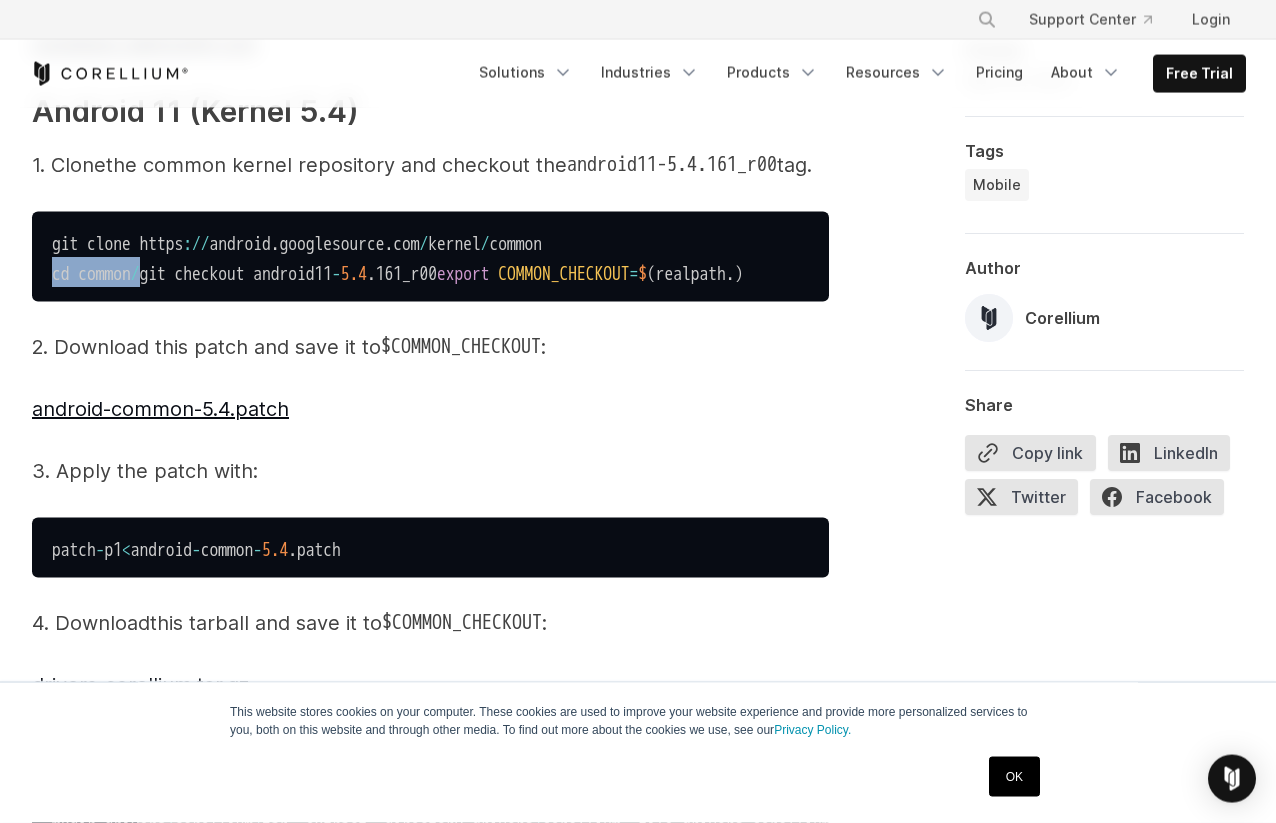 drag, startPoint x: 160, startPoint y: 423, endPoint x: 47, endPoint y: 422, distance: 113.004425 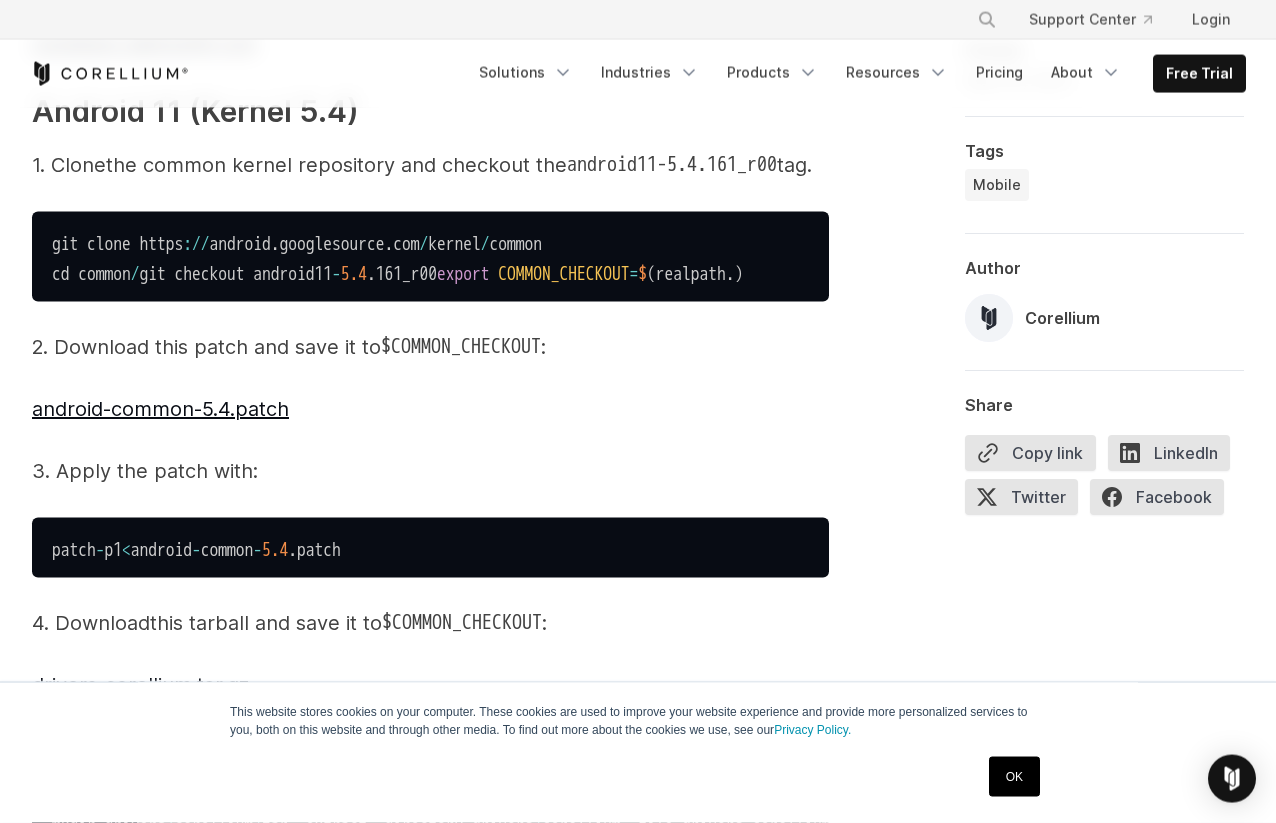 click on "These instructions are written for and tested on Debian Bullseye and Ubuntu 20.04, but should be straightforward to adapt to other Linux distributions. Building on Mac or Windows has not been tested and is not currently supported.
Prepare to Build the Kernel Image ​
To create a viable custom kernel for Android, first install the dependencies:
sudo apt - get install -- no - install - recommends docker . io git patch tar
The next steps depend on the version of Android you're after.
Android 7, 8, 9, and 10 (Kernel 4.4) ​
1. Clone the common kernel repository and checkout commit hash 0566f6529a7b8d15d8ff50797331717b346f9aa4 .
git clone https : / / android . googlesource . com / kernel / common
cd common /
git checkout 0566f6529a7b8d15d8ff50797331717b346f9aa4
export COMMON_CHECKOUT = $ ( realpath . )
2. Download this patch and save it to $COMMON_CHECKOUT :
android-common-4.4.patch
3. Apply the patch with:
patch - p1 < android - common" at bounding box center [430, 1849] 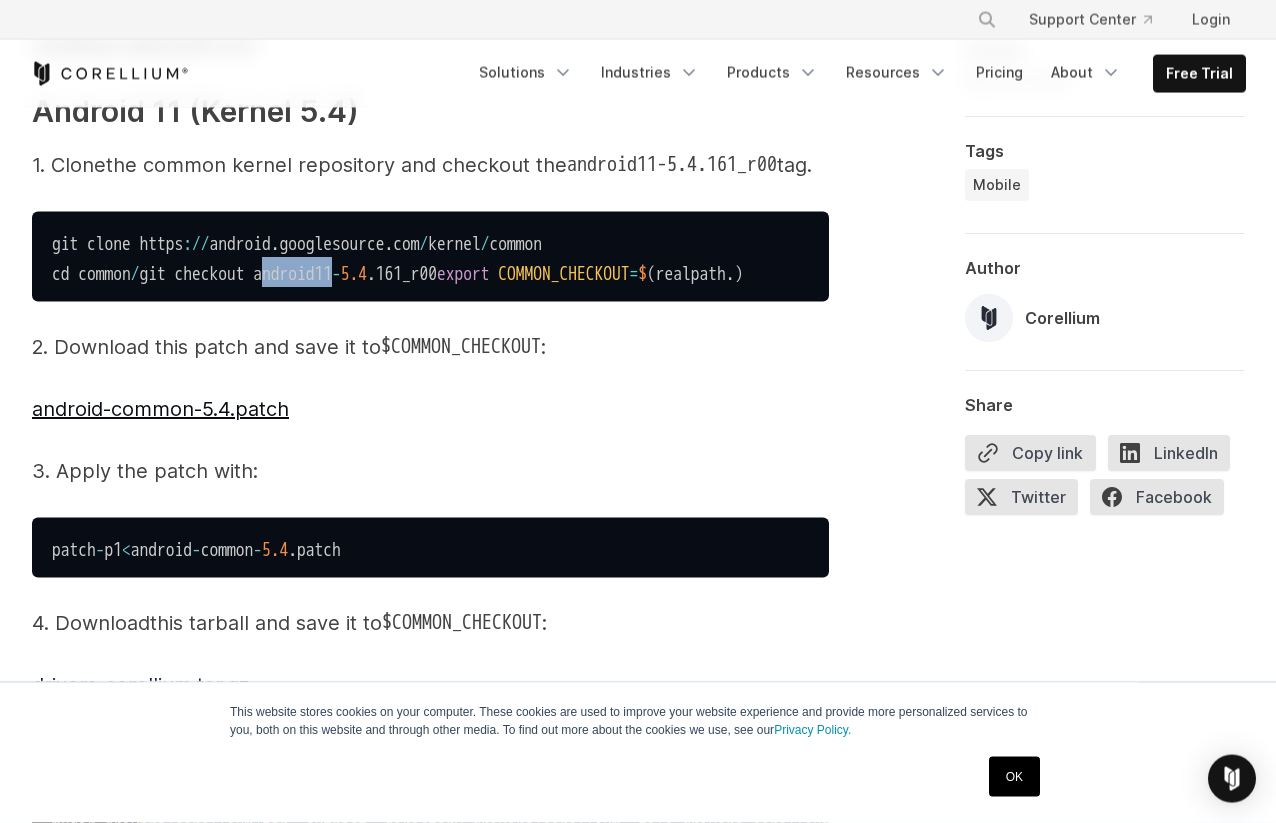 click on "git clone https : / / android . googlesource . com / kernel / common
cd common /
git checkout android11 - 5.4 . 161_r00
export   COMMON_CHECKOUT = $ ( realpath  . )" at bounding box center [397, 259] 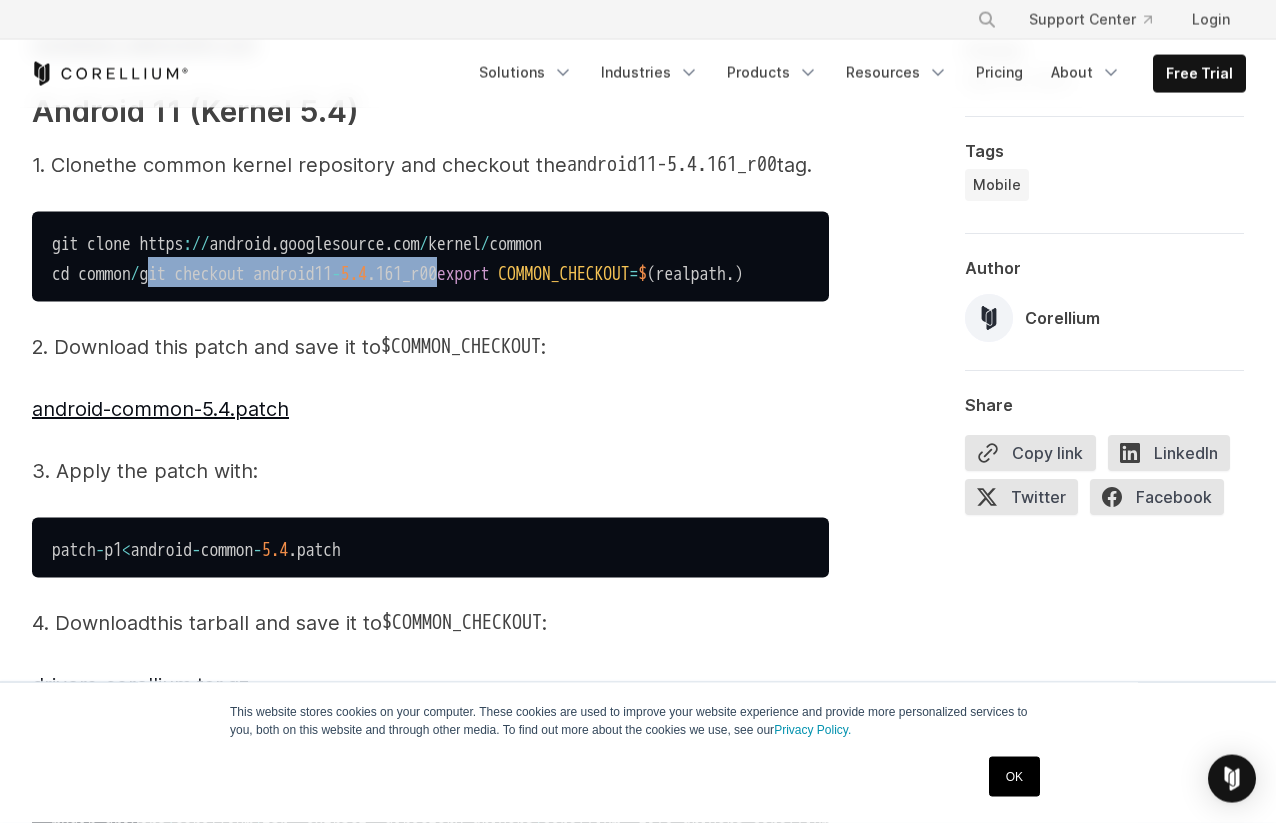 click on "git clone https : / / android . googlesource . com / kernel / common
cd common /
git checkout android11 - 5.4 . 161_r00
export   COMMON_CHECKOUT = $ ( realpath  . )" at bounding box center [397, 259] 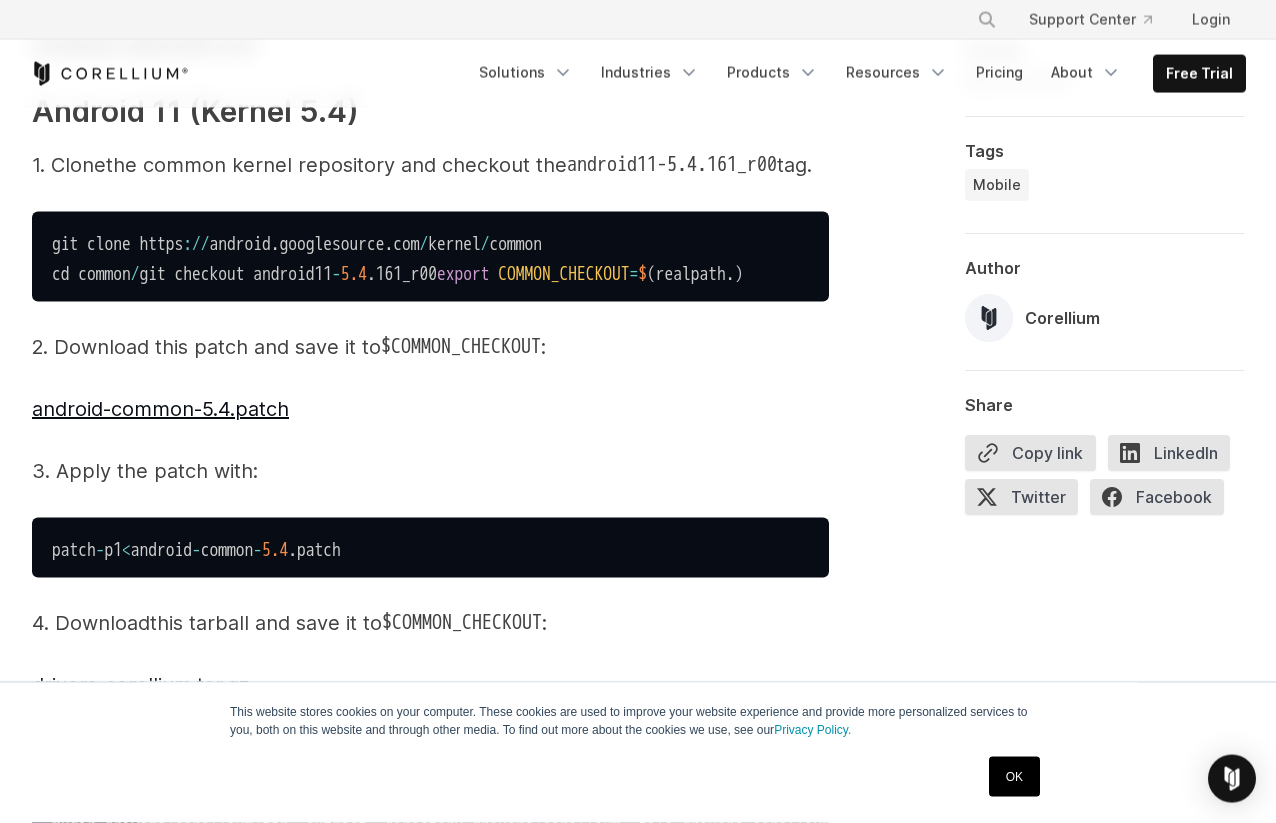 click on "$COMMON_CHECKOUT" at bounding box center [461, 346] 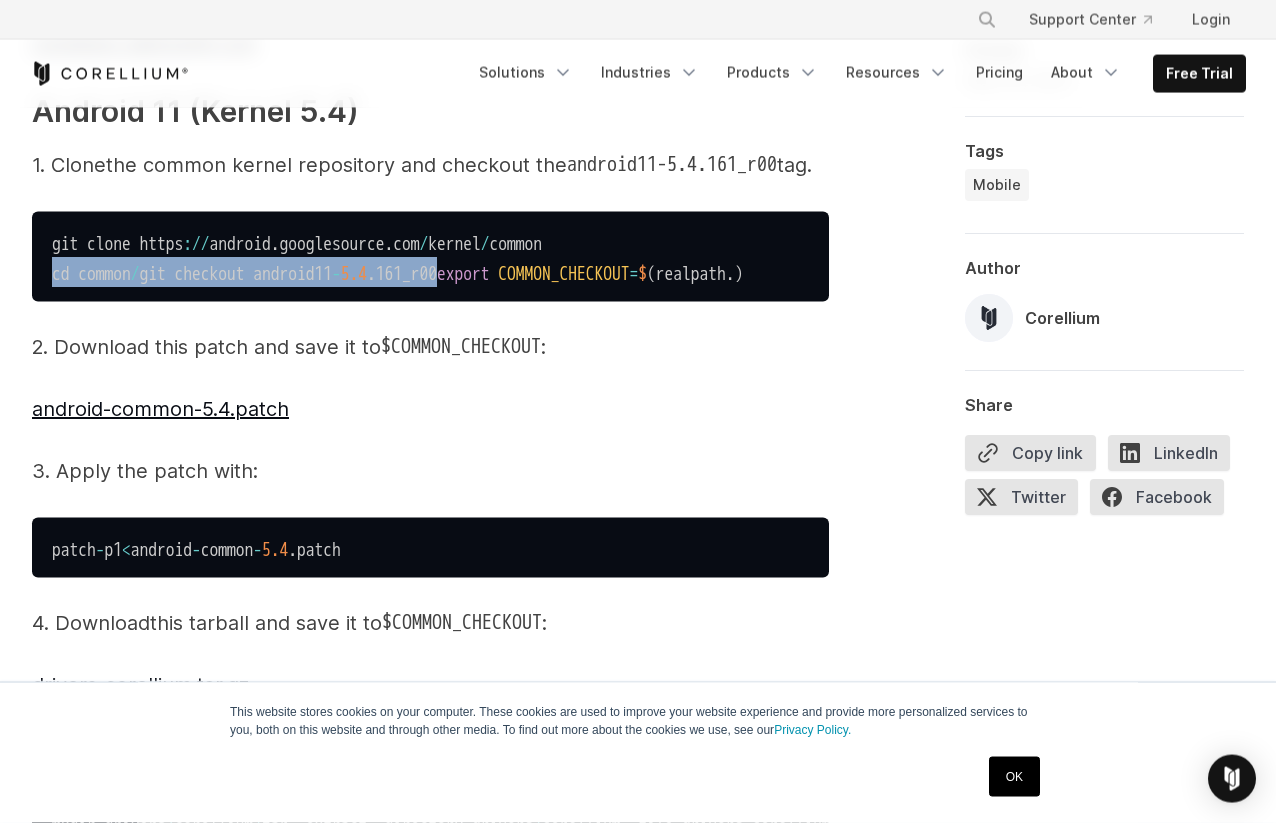 drag, startPoint x: 411, startPoint y: 445, endPoint x: 40, endPoint y: 424, distance: 371.59387 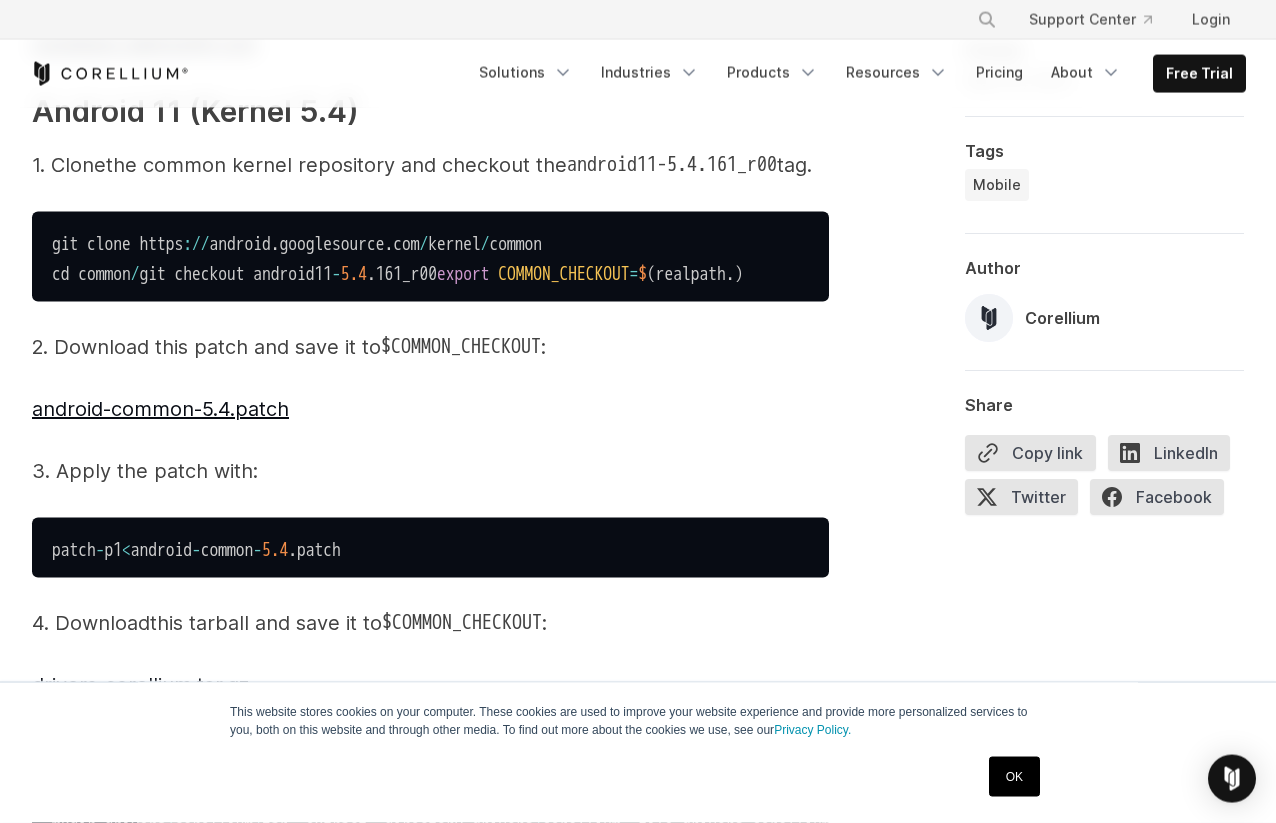 click on "git clone https : / / android . googlesource . com / kernel / common
cd common /
git checkout android11 - 5.4 . 161_r00
export   COMMON_CHECKOUT = $ ( realpath  . )" at bounding box center [430, 257] 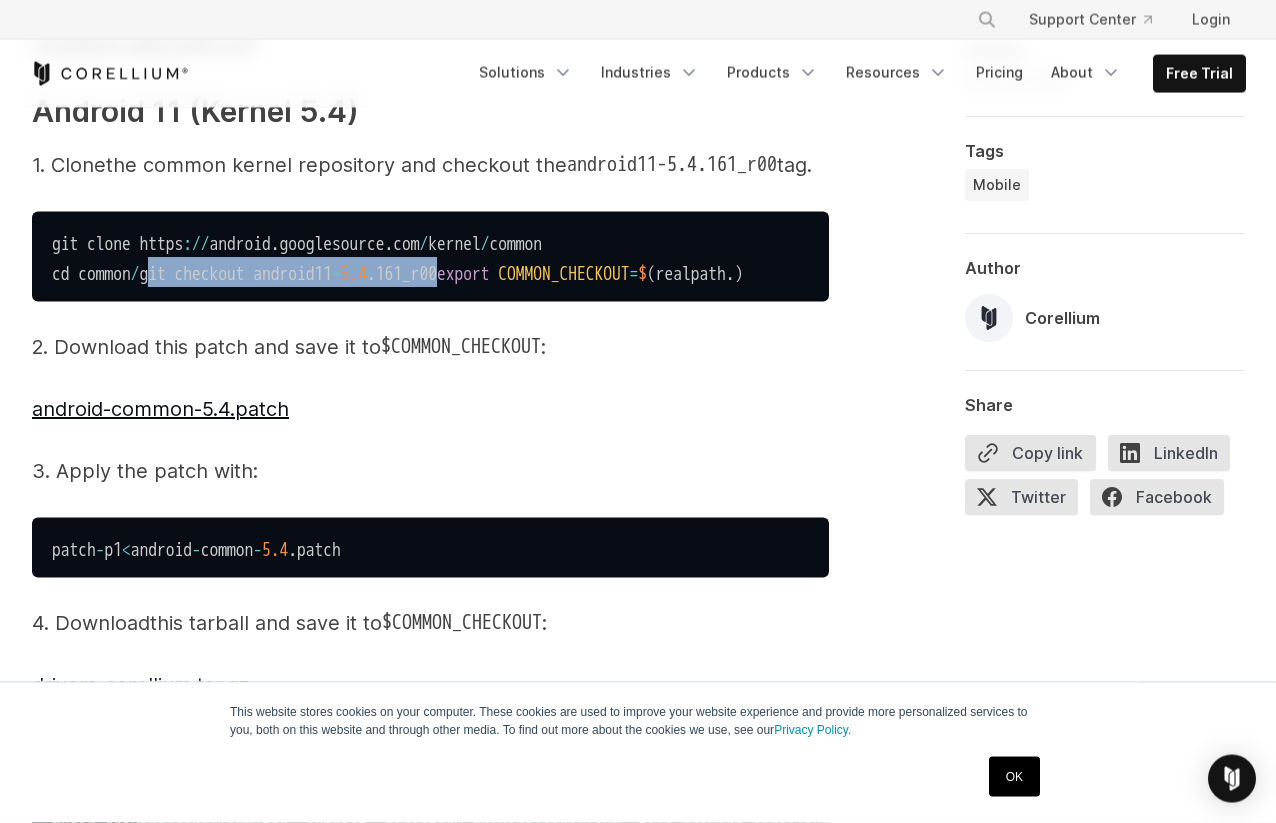 drag, startPoint x: 57, startPoint y: 460, endPoint x: 435, endPoint y: 440, distance: 378.52872 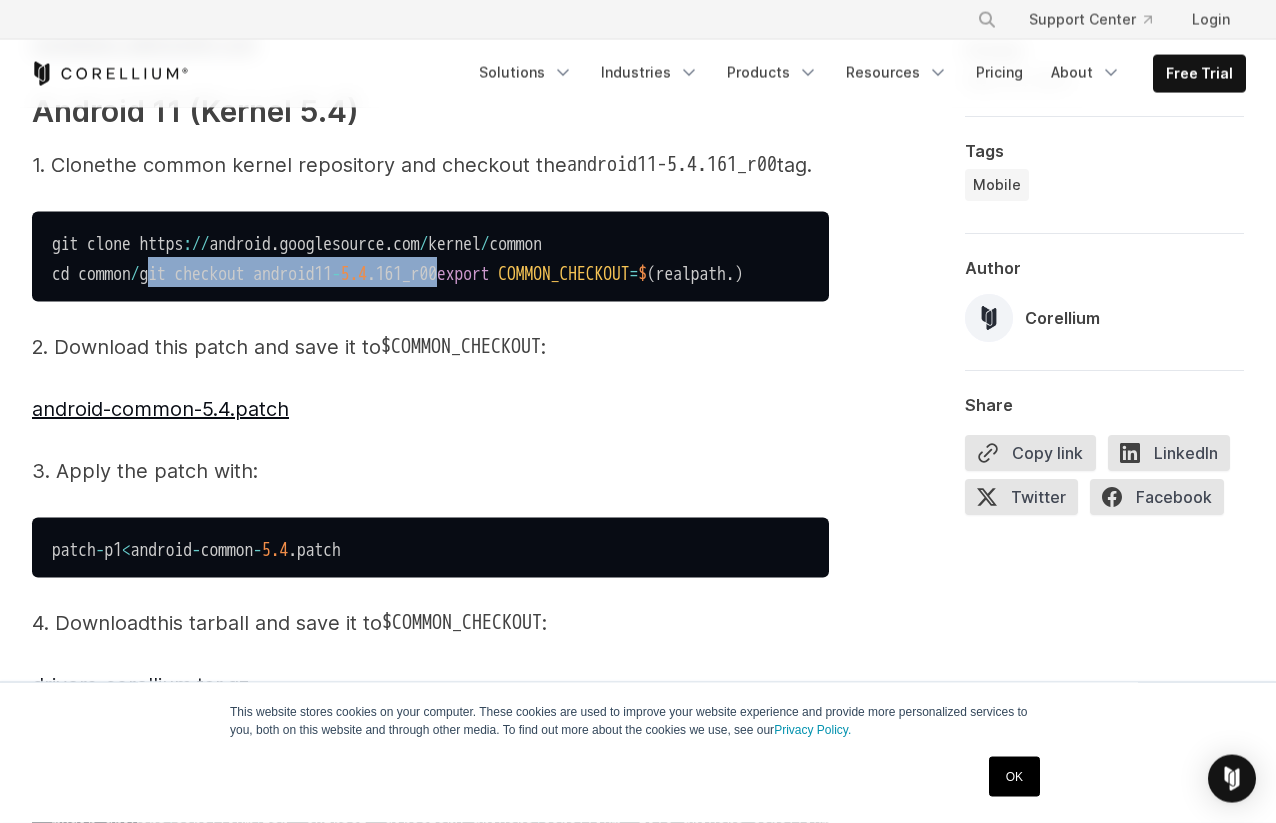 click on "git clone https : / / android . googlesource . com / kernel / common
cd common /
git checkout android11 - 5.4 . 161_r00
export   COMMON_CHECKOUT = $ ( realpath  . )" at bounding box center (397, 259) 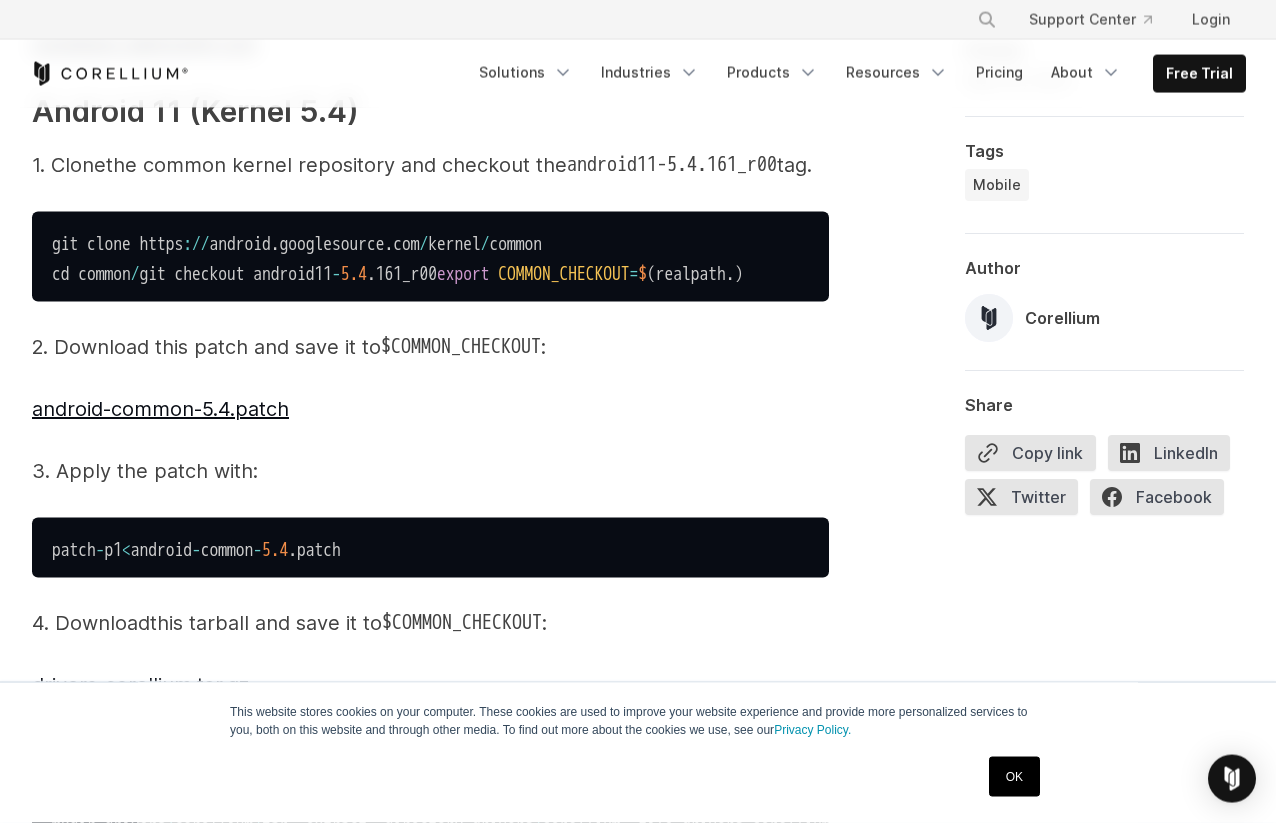 click on "These instructions are written for and tested on Debian Bullseye and Ubuntu 20.04, but should be straightforward to adapt to other Linux distributions. Building on Mac or Windows has not been tested and is not currently supported.
Prepare to Build the Kernel Image ​
To create a viable custom kernel for Android, first install the dependencies:
sudo apt - get install -- no - install - recommends docker . io git patch tar
The next steps depend on the version of Android you're after.
Android 7, 8, 9, and 10 (Kernel 4.4) ​
1. Clone the common kernel repository and checkout commit hash 0566f6529a7b8d15d8ff50797331717b346f9aa4 .
git clone https : / / android . googlesource . com / kernel / common
cd common /
git checkout 0566f6529a7b8d15d8ff50797331717b346f9aa4
export COMMON_CHECKOUT = $ ( realpath . )
2. Download this patch and save it to $COMMON_CHECKOUT :
android-common-4.4.patch
3. Apply the patch with:
patch - p1 < android - common" at bounding box center (430, 1849) 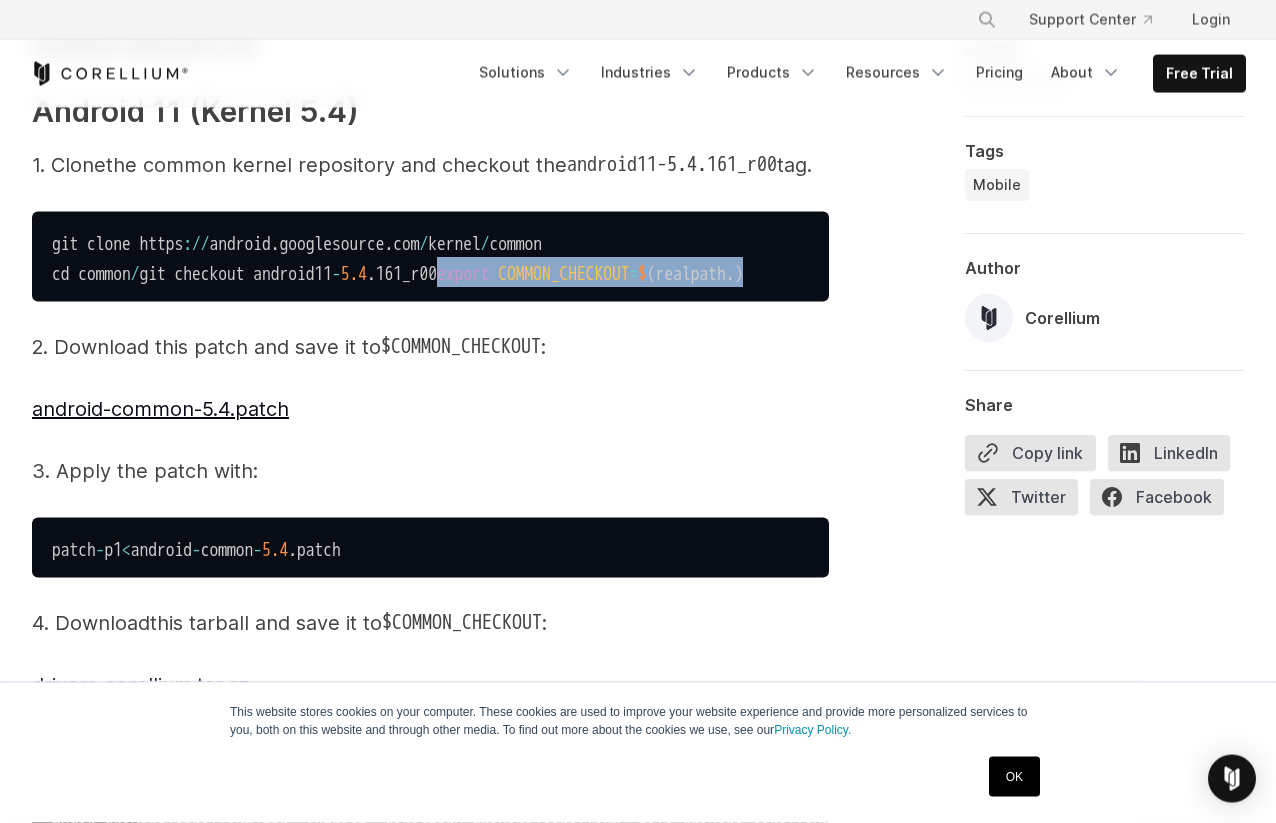 drag, startPoint x: 31, startPoint y: 481, endPoint x: 471, endPoint y: 478, distance: 440.01022 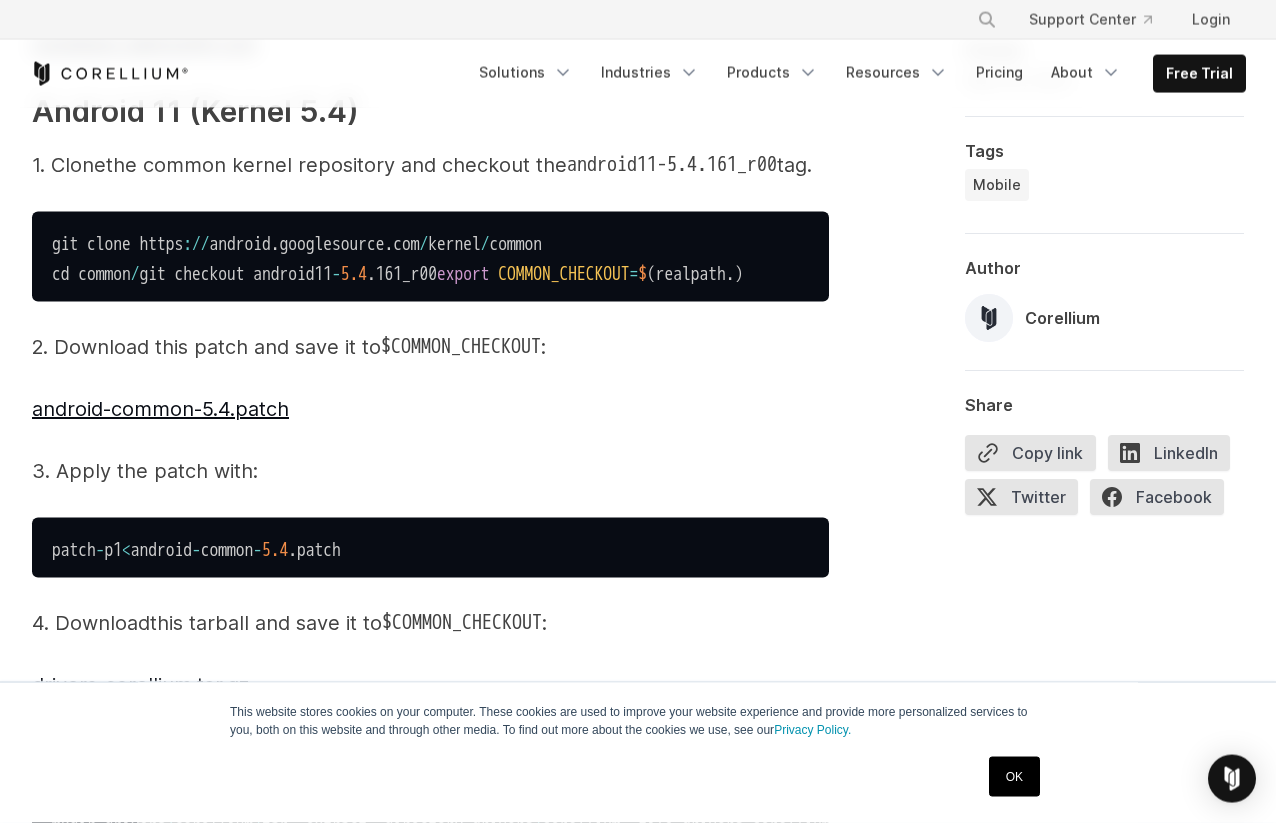 click on "These instructions are written for and tested on Debian Bullseye and Ubuntu 20.04, but should be straightforward to adapt to other Linux distributions. Building on Mac or Windows has not been tested and is not currently supported.
Prepare to Build the Kernel Image ​
To create a viable custom kernel for Android, first install the dependencies:
sudo apt - get install -- no - install - recommends docker . io git patch tar
The next steps depend on the version of Android you're after.
Android 7, 8, 9, and 10 (Kernel 4.4) ​
1. Clone the common kernel repository and checkout commit hash 0566f6529a7b8d15d8ff50797331717b346f9aa4 .
git clone https : / / android . googlesource . com / kernel / common
cd common /
git checkout 0566f6529a7b8d15d8ff50797331717b346f9aa4
export COMMON_CHECKOUT = $ ( realpath . )
2. Download this patch and save it to $COMMON_CHECKOUT :
android-common-4.4.patch
3. Apply the patch with:
patch - p1 < android - common" at bounding box center [430, 1849] 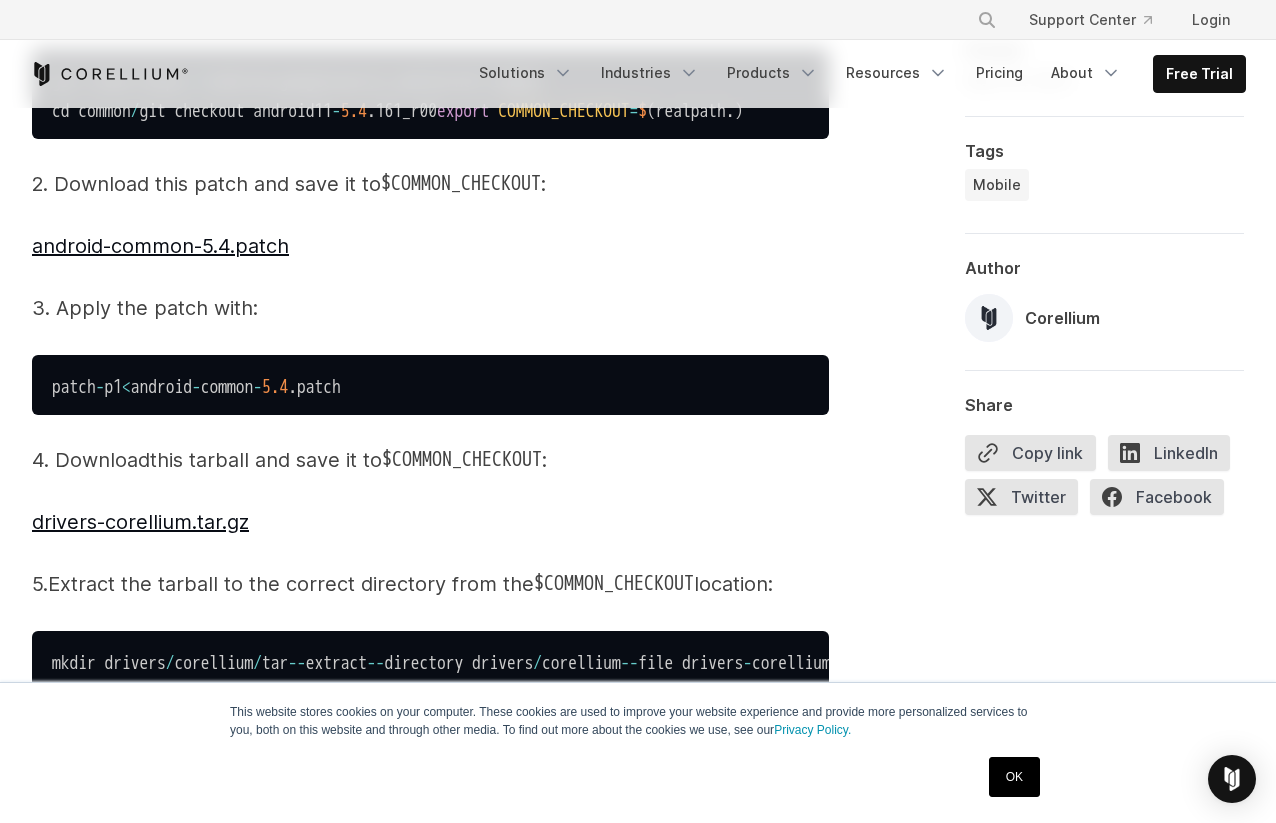 scroll, scrollTop: 2845, scrollLeft: 0, axis: vertical 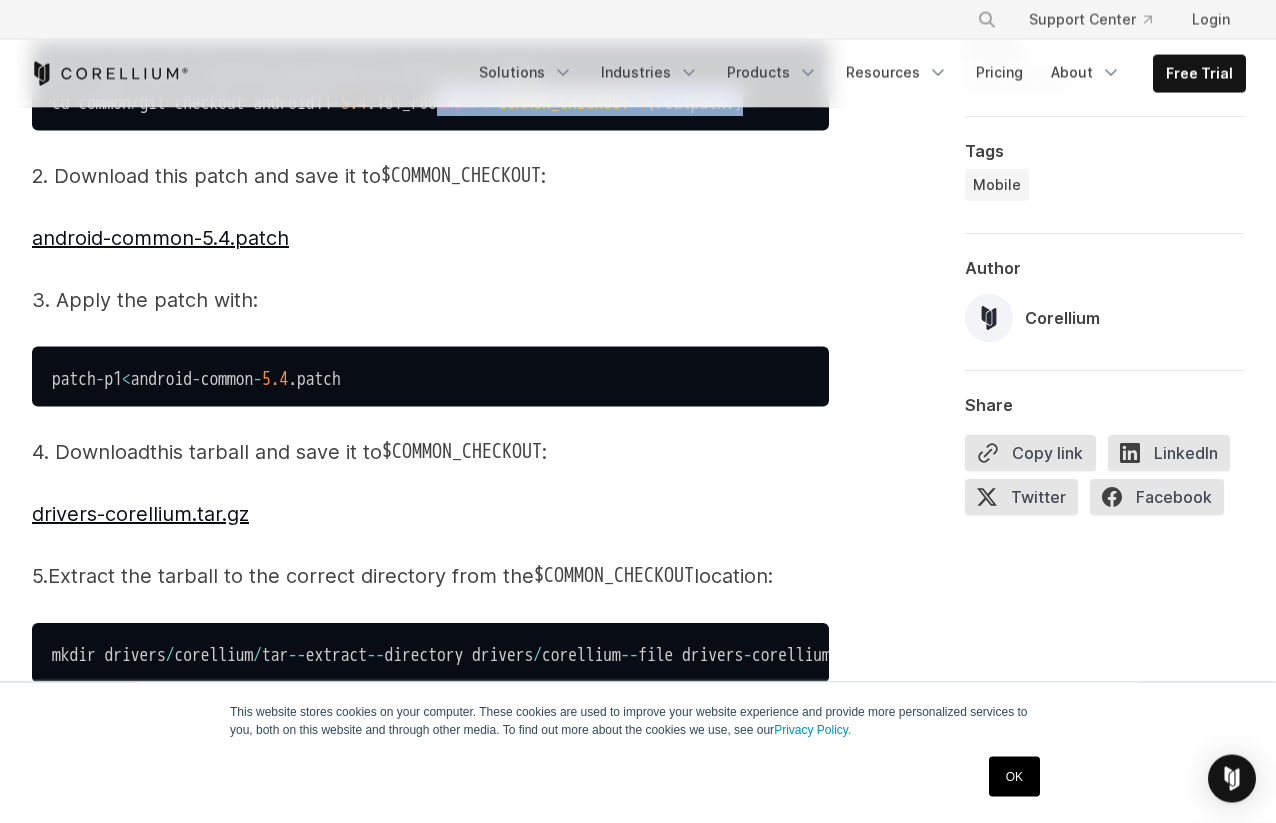 drag, startPoint x: 435, startPoint y: 318, endPoint x: 21, endPoint y: 314, distance: 414.01932 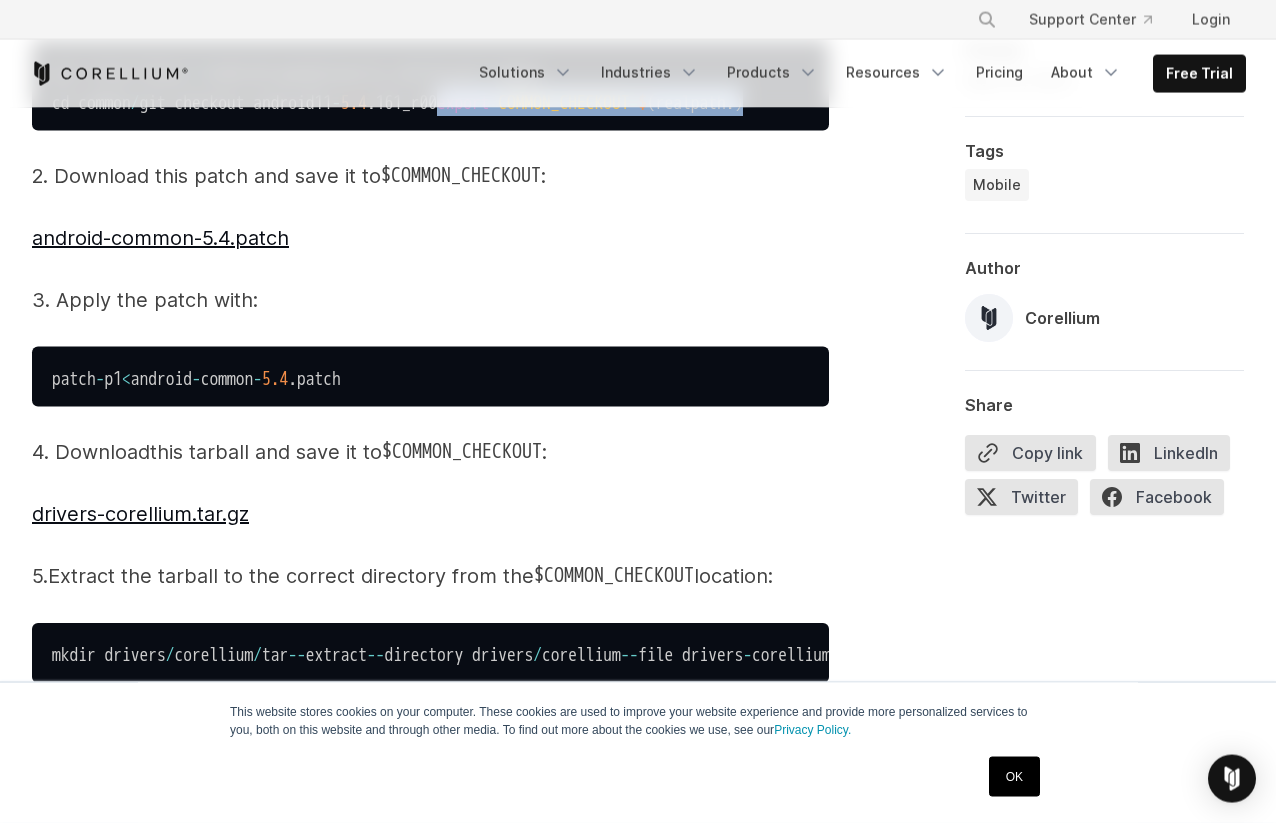 copy on "export   COMMON_CHECKOUT = $ ( realpath  . )" 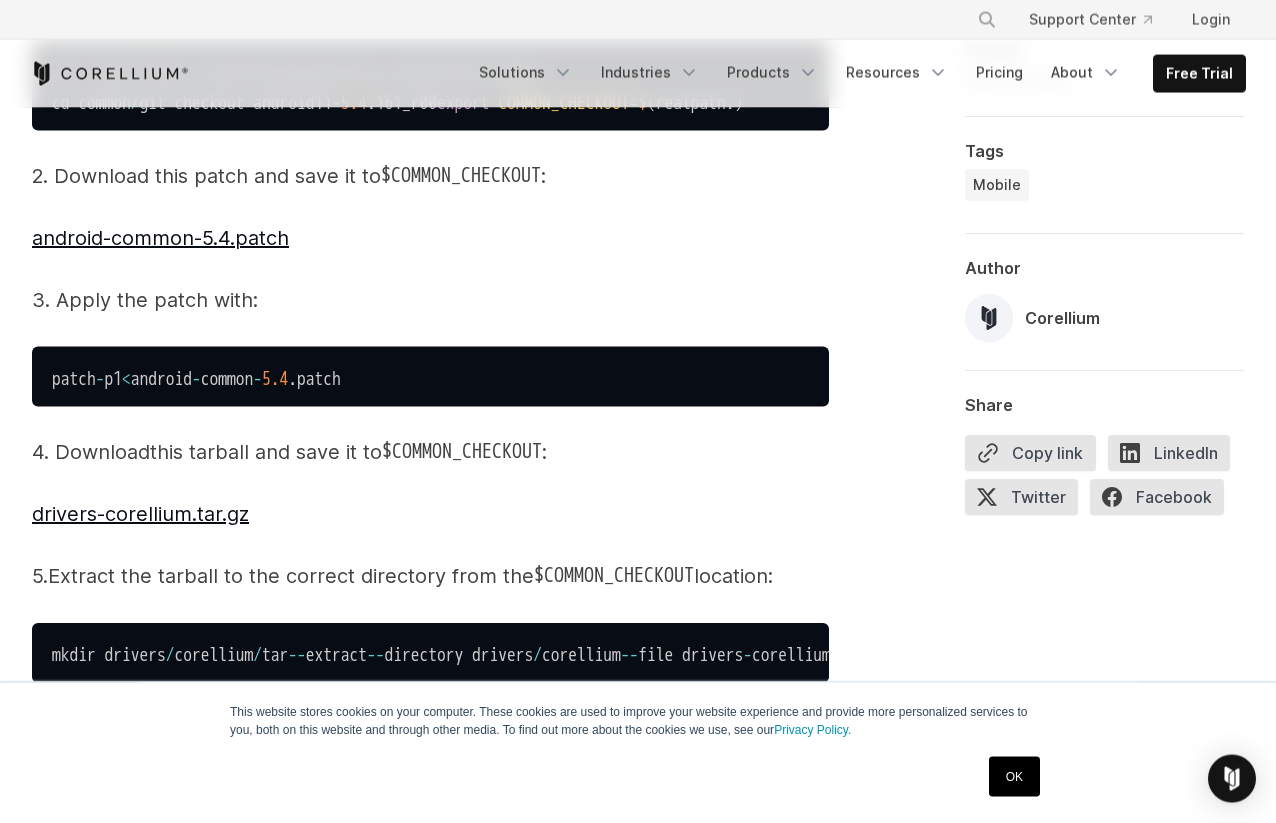 click on "These instructions are written for and tested on Debian Bullseye and Ubuntu 20.04, but should be straightforward to adapt to other Linux distributions. Building on Mac or Windows has not been tested and is not currently supported.
Prepare to Build the Kernel Image ​
To create a viable custom kernel for Android, first install the dependencies:
sudo apt - get install -- no - install - recommends docker . io git patch tar
The next steps depend on the version of Android you're after.
Android 7, 8, 9, and 10 (Kernel 4.4) ​
1. Clone the common kernel repository and checkout commit hash 0566f6529a7b8d15d8ff50797331717b346f9aa4 .
git clone https : / / android . googlesource . com / kernel / common
cd common /
git checkout 0566f6529a7b8d15d8ff50797331717b346f9aa4
export COMMON_CHECKOUT = $ ( realpath . )
2. Download this patch and save it to $COMMON_CHECKOUT :
android-common-4.4.patch
3. Apply the patch with:
patch - p1 < android - common" at bounding box center [430, 1678] 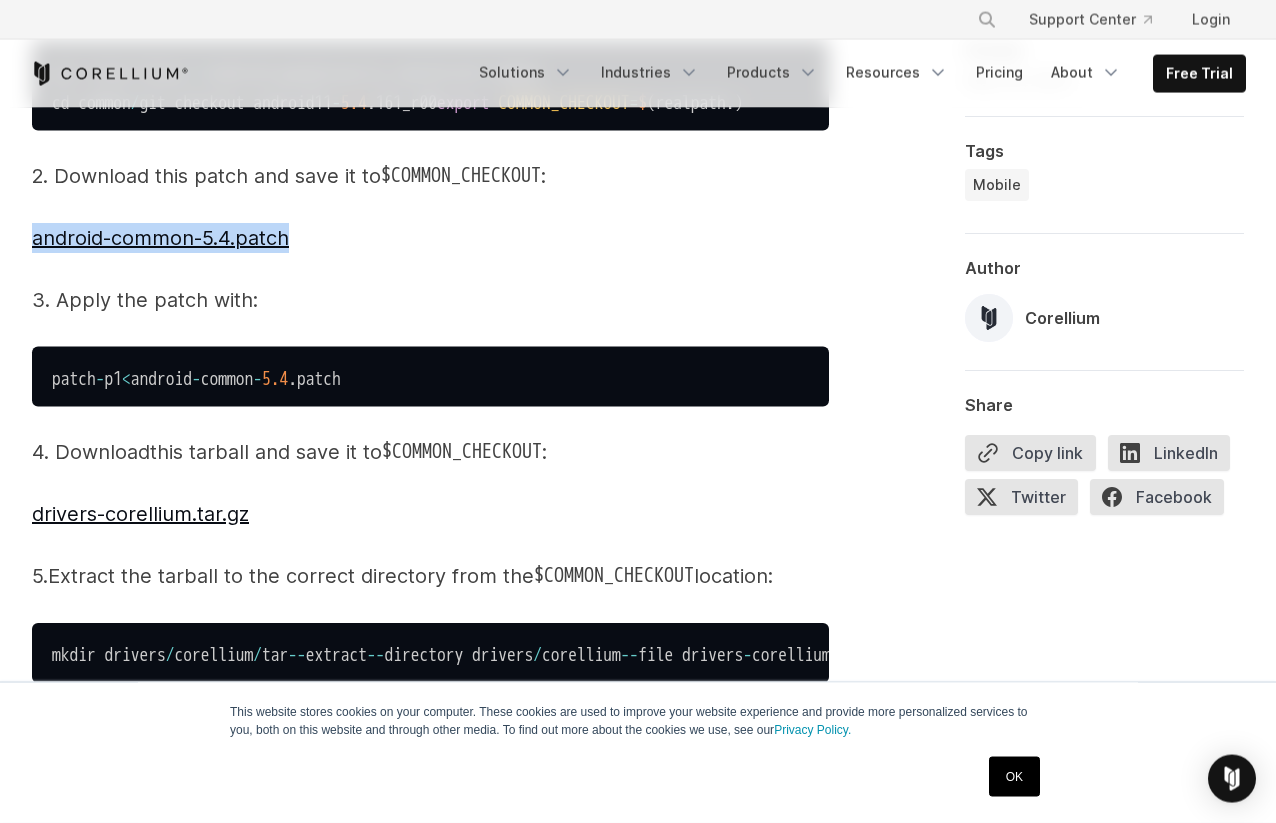 drag, startPoint x: 302, startPoint y: 441, endPoint x: 17, endPoint y: 453, distance: 285.25253 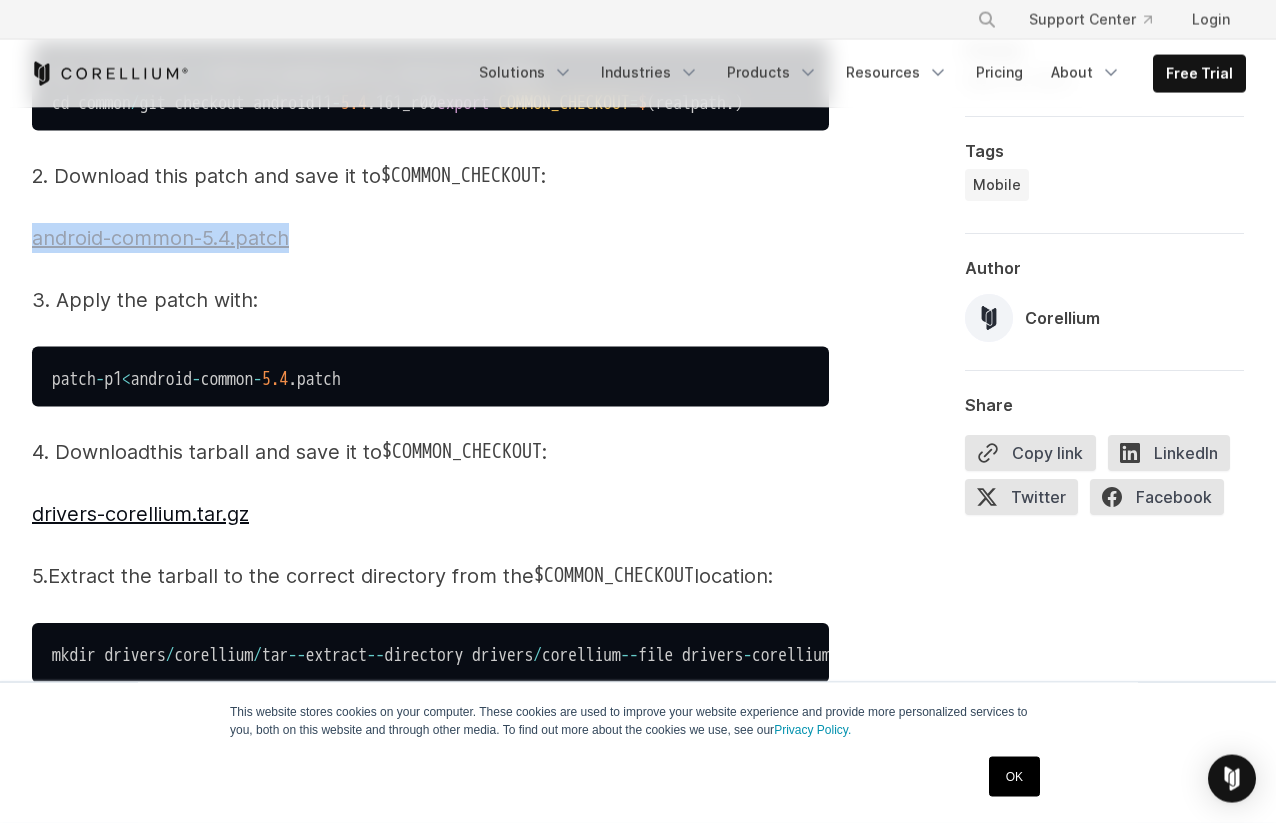 copy on "android-common-5.4.patch" 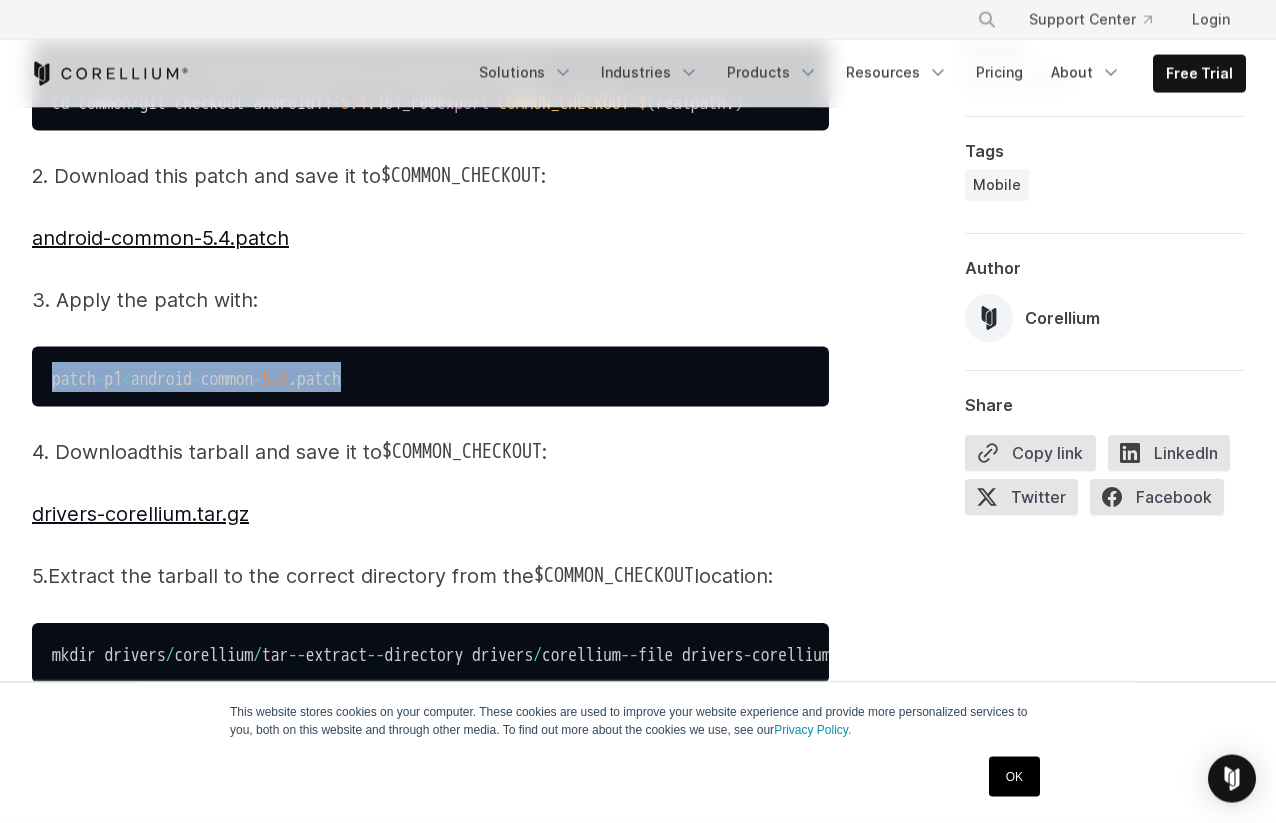 drag, startPoint x: 443, startPoint y: 583, endPoint x: 0, endPoint y: 592, distance: 443.0914 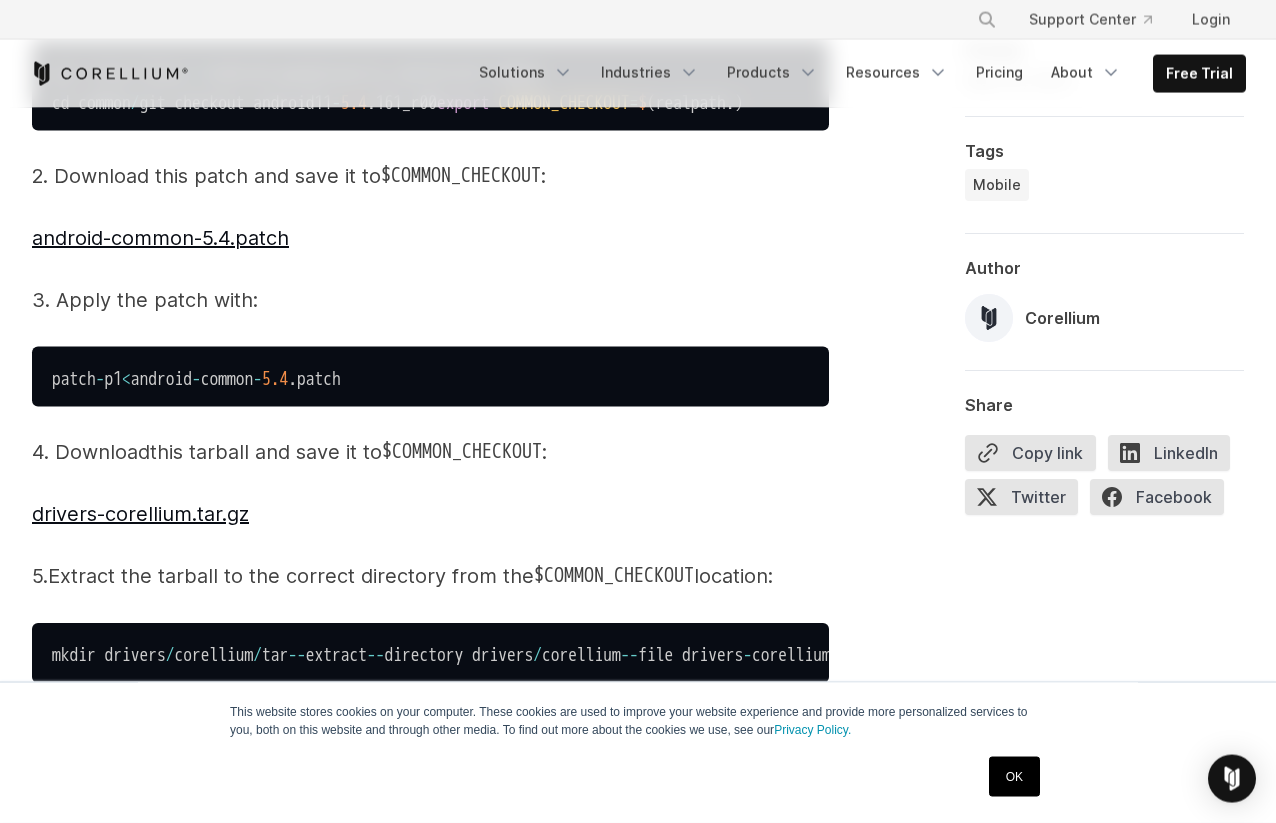 click on "patch - p1 < android - common - 5.4 . patch" at bounding box center [430, 377] 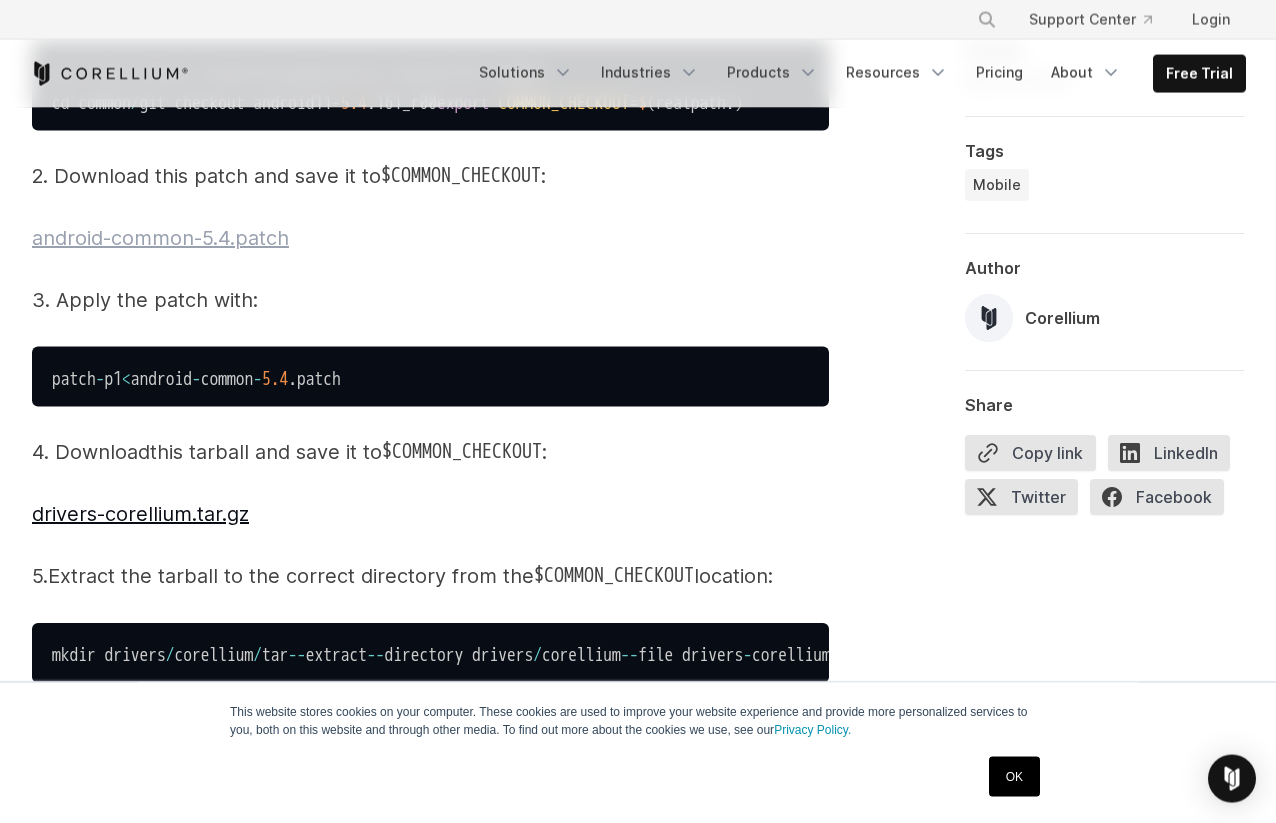 click on "android-common-5.4.patch" at bounding box center [160, 238] 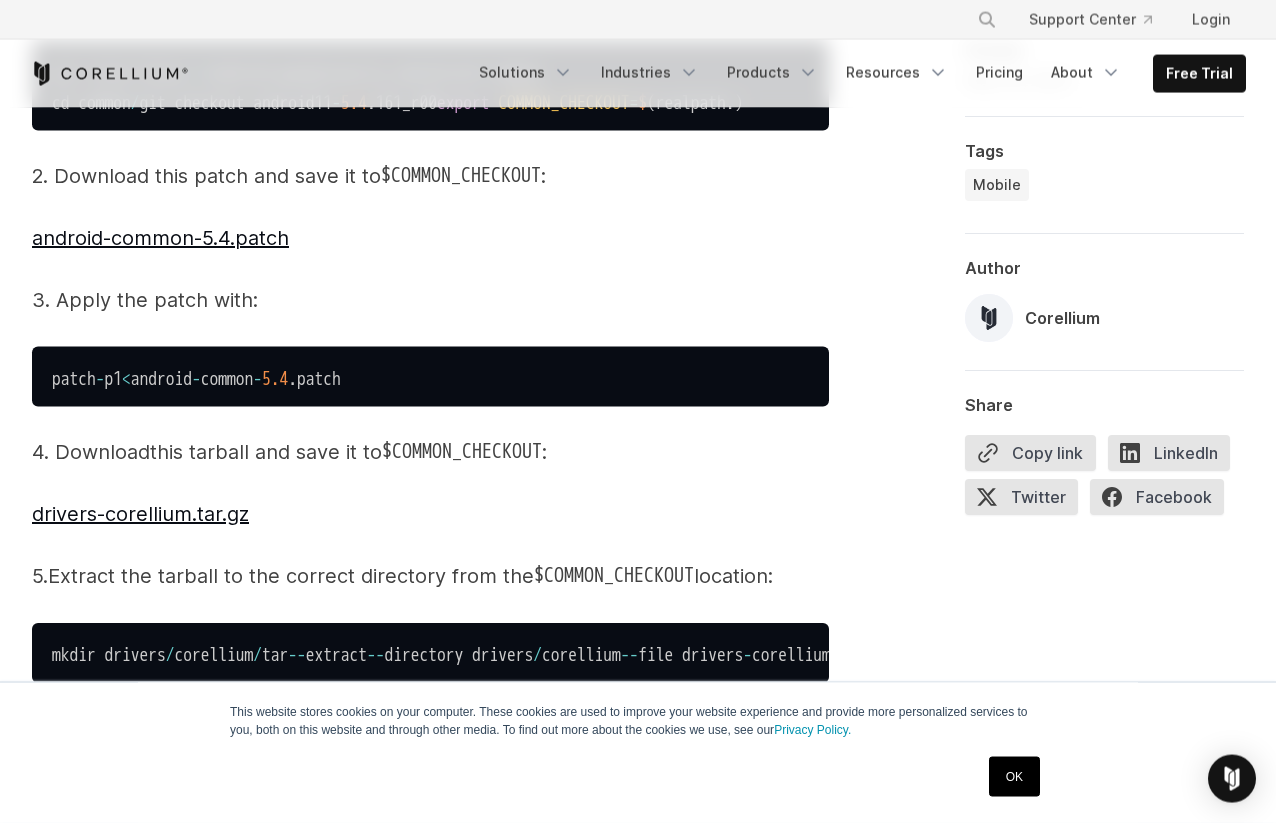 click on "patch - p1 < android - common - 5.4 . patch" at bounding box center [430, 377] 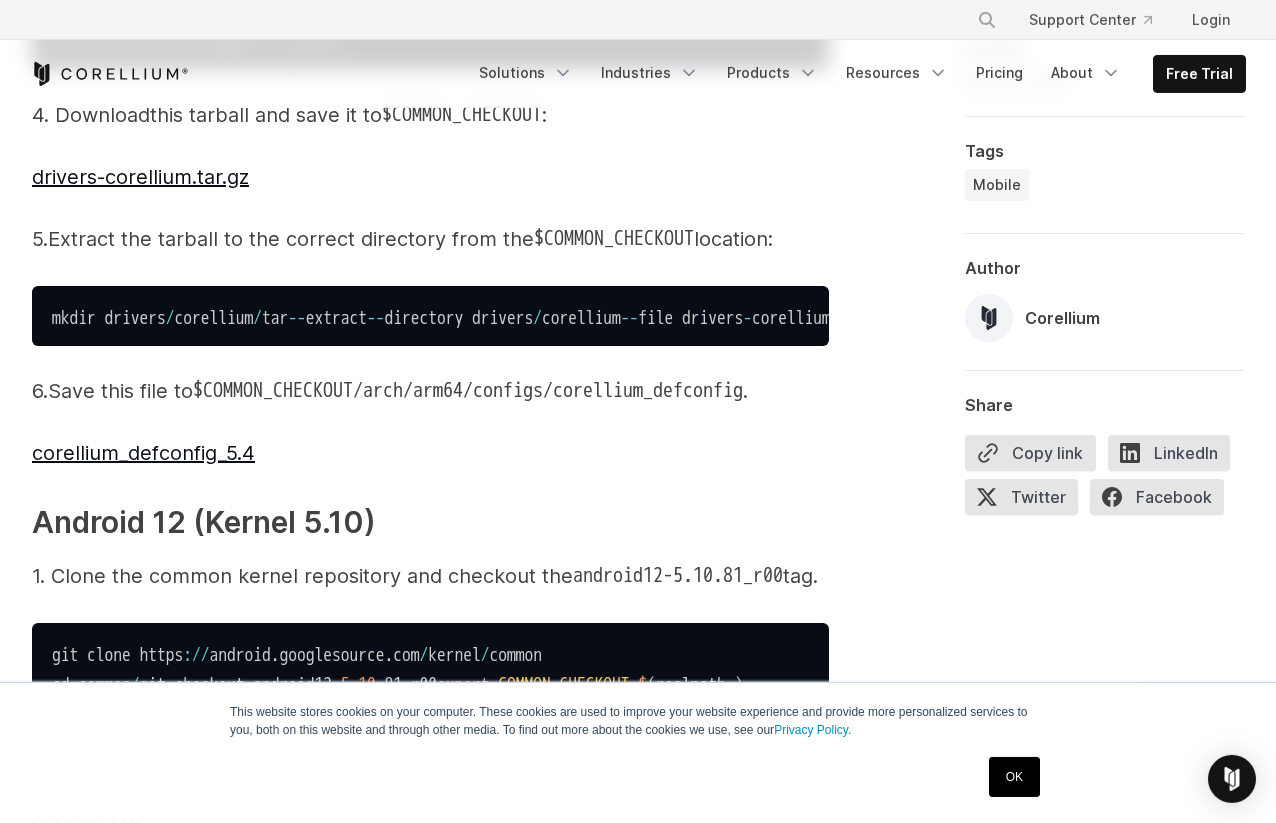 scroll, scrollTop: 3187, scrollLeft: 0, axis: vertical 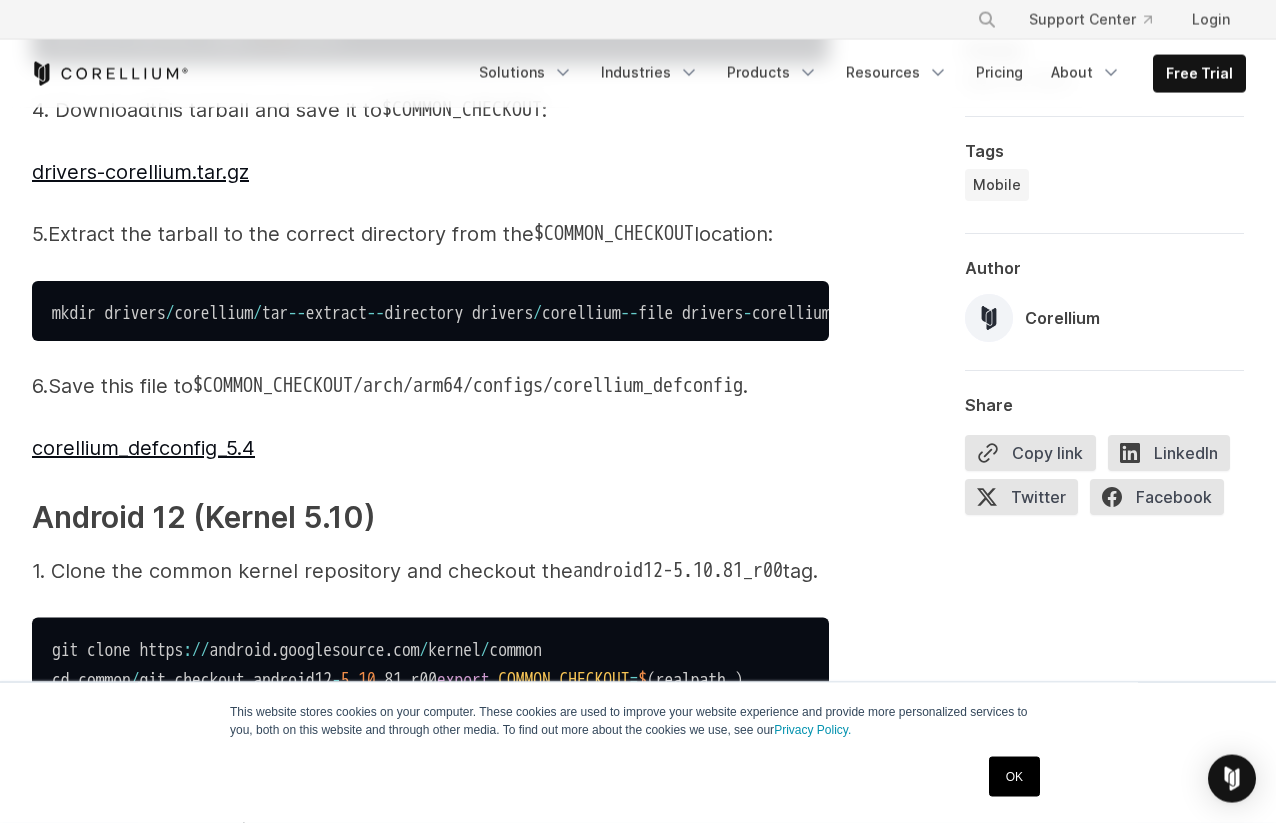 click on "These instructions are written for and tested on Debian Bullseye and Ubuntu 20.04, but should be straightforward to adapt to other Linux distributions. Building on Mac or Windows has not been tested and is not currently supported.
Prepare to Build the Kernel Image ​
To create a viable custom kernel for Android, first install the dependencies:
sudo apt - get install -- no - install - recommends docker . io git patch tar
The next steps depend on the version of Android you're after.
Android 7, 8, 9, and 10 (Kernel 4.4) ​
1. Clone the common kernel repository and checkout commit hash 0566f6529a7b8d15d8ff50797331717b346f9aa4 .
git clone https : / / android . googlesource . com / kernel / common
cd common /
git checkout 0566f6529a7b8d15d8ff50797331717b346f9aa4
export COMMON_CHECKOUT = $ ( realpath . )
2. Download this patch and save it to $COMMON_CHECKOUT :
android-common-4.4.patch
3. Apply the patch with:
patch - p1 < android - common" at bounding box center [430, 1336] 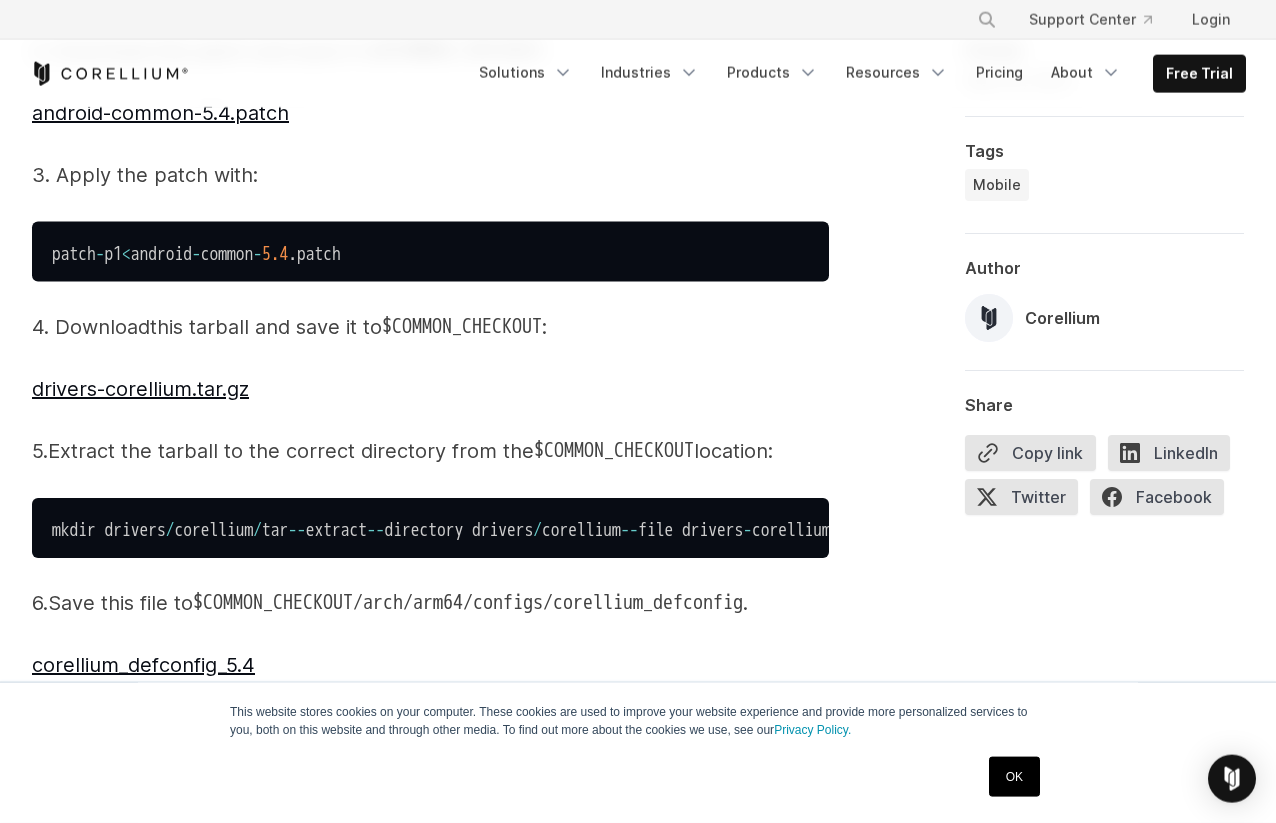 scroll, scrollTop: 2959, scrollLeft: 0, axis: vertical 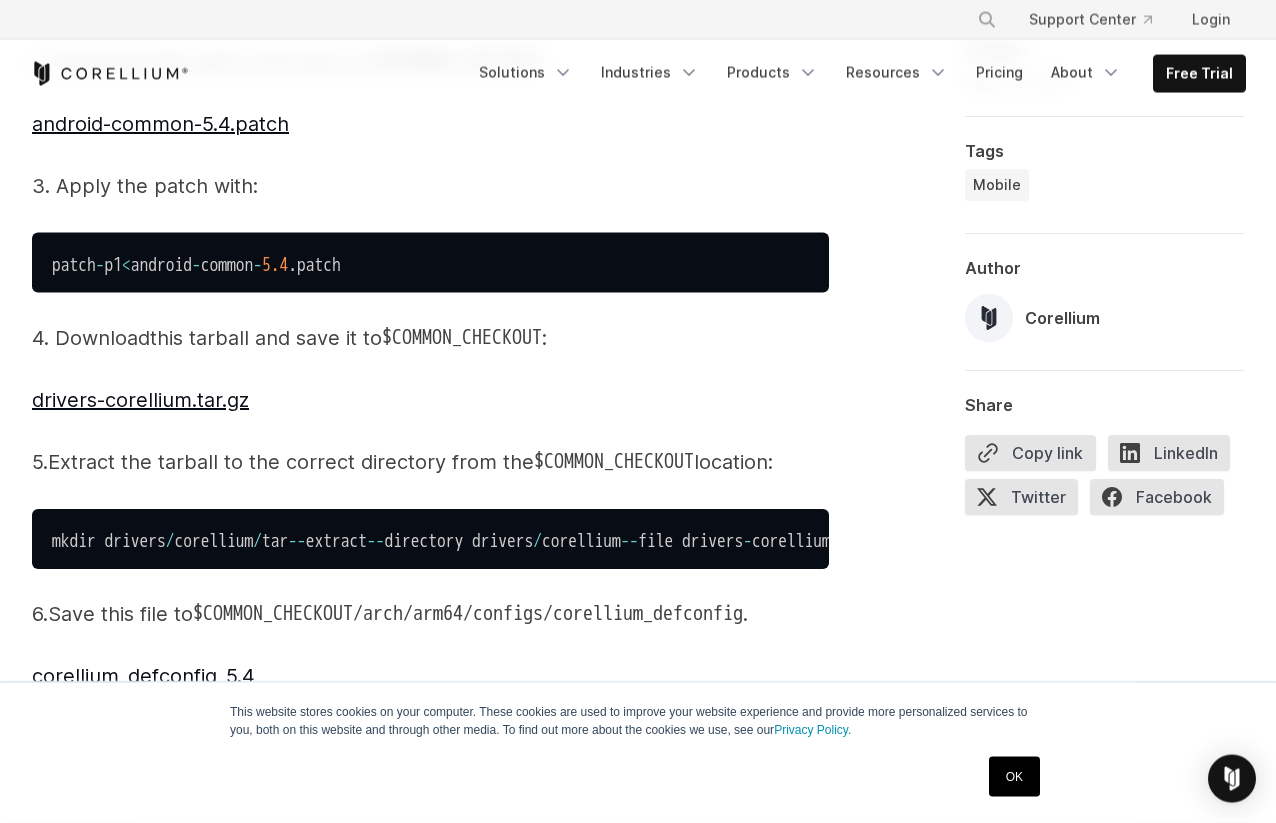 drag, startPoint x: 410, startPoint y: 162, endPoint x: 52, endPoint y: 165, distance: 358.01257 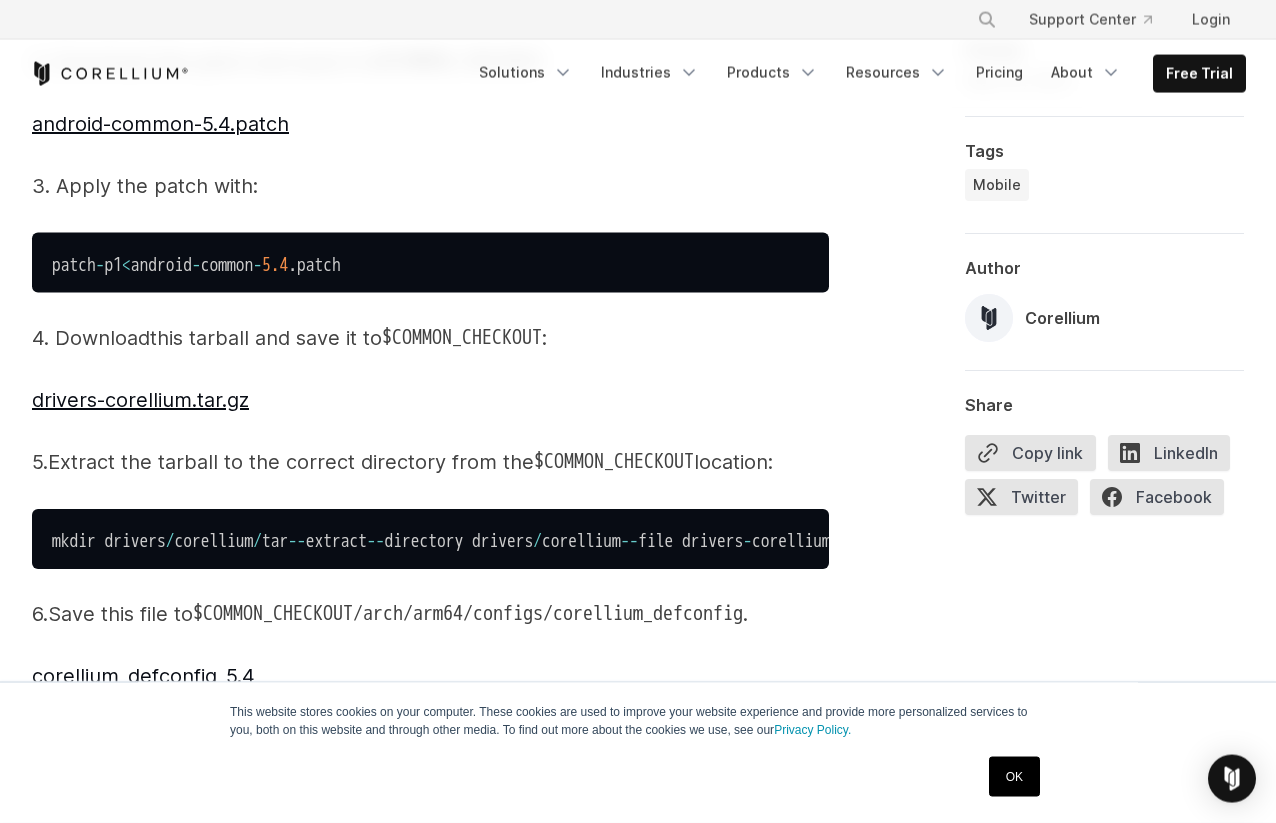 click on "These instructions are written for and tested on Debian Bullseye and Ubuntu 20.04, but should be straightforward to adapt to other Linux distributions. Building on Mac or Windows has not been tested and is not currently supported.
Prepare to Build the Kernel Image ​
To create a viable custom kernel for Android, first install the dependencies:
sudo apt - get install -- no - install - recommends docker . io git patch tar
The next steps depend on the version of Android you're after.
Android 7, 8, 9, and 10 (Kernel 4.4) ​
1. Clone the common kernel repository and checkout commit hash 0566f6529a7b8d15d8ff50797331717b346f9aa4 .
git clone https : / / android . googlesource . com / kernel / common
cd common /
git checkout 0566f6529a7b8d15d8ff50797331717b346f9aa4
export COMMON_CHECKOUT = $ ( realpath . )
2. Download this patch and save it to $COMMON_CHECKOUT :
android-common-4.4.patch
3. Apply the patch with:
patch - p1 < android - common" at bounding box center (430, 1564) 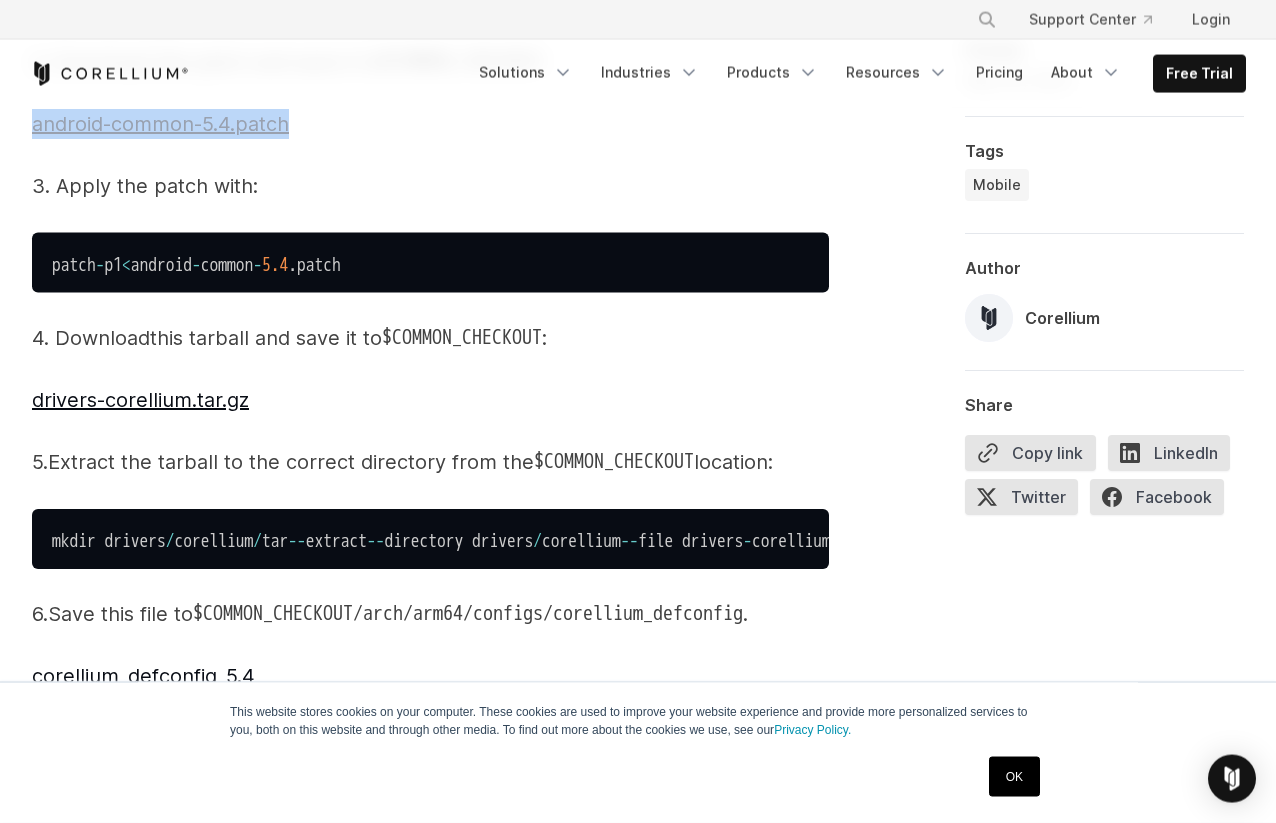 drag, startPoint x: 317, startPoint y: 337, endPoint x: 33, endPoint y: 335, distance: 284.00705 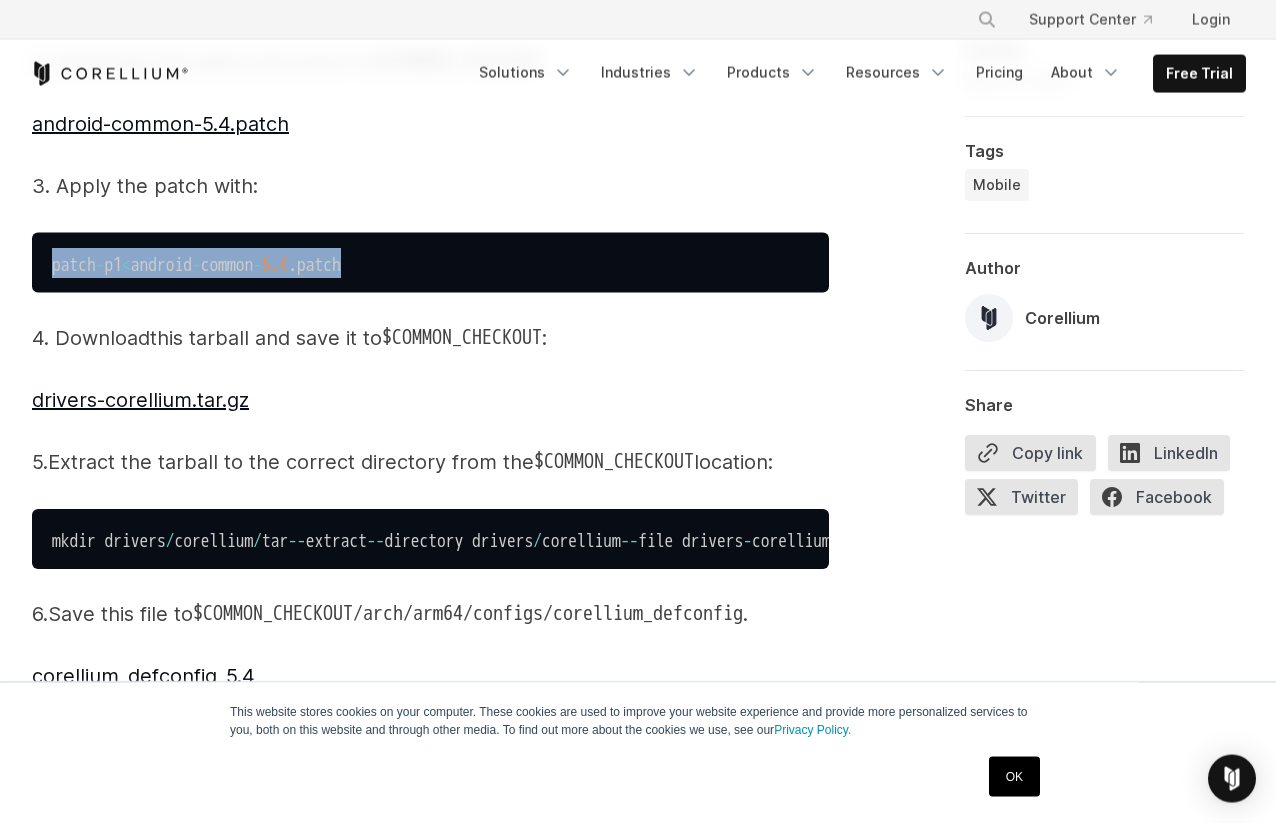 drag, startPoint x: 428, startPoint y: 471, endPoint x: 45, endPoint y: 469, distance: 383.00522 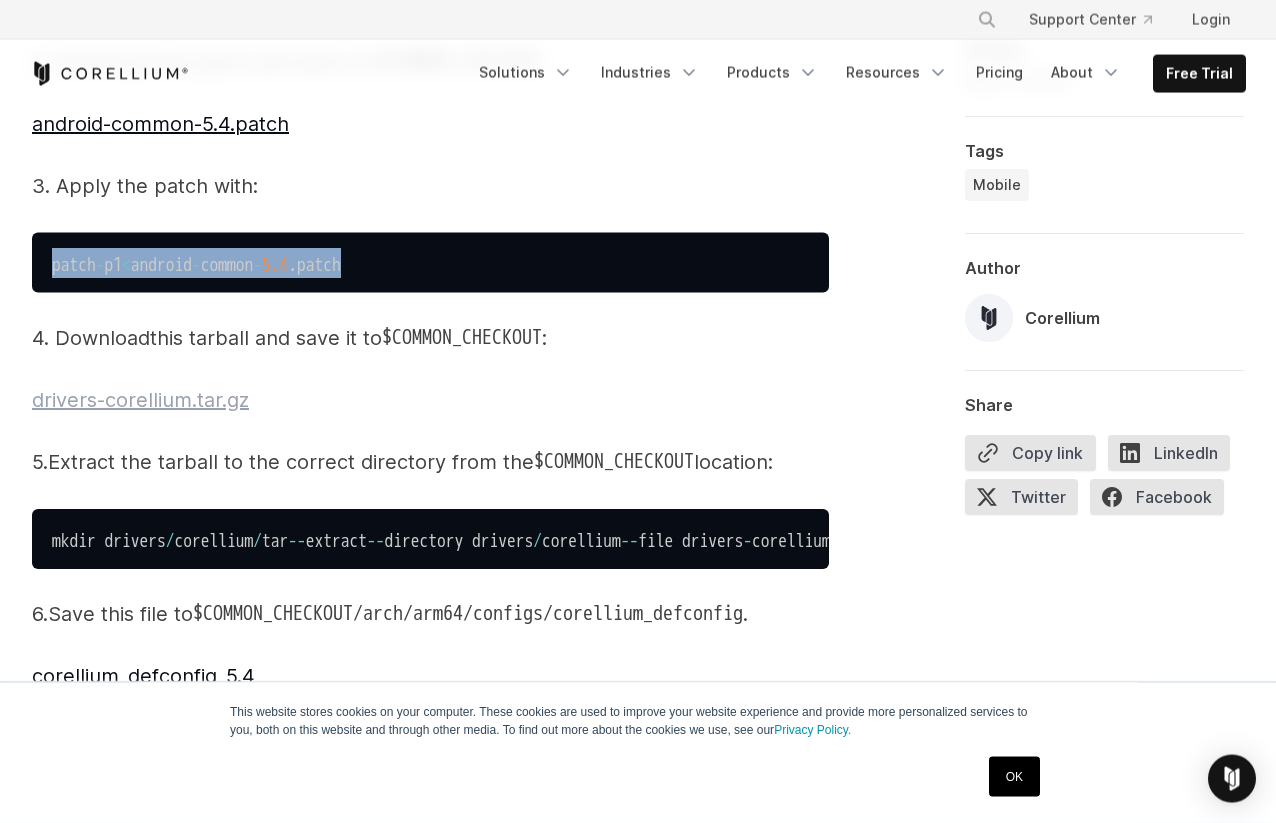 click on "drivers-corellium.tar.gz" at bounding box center [140, 400] 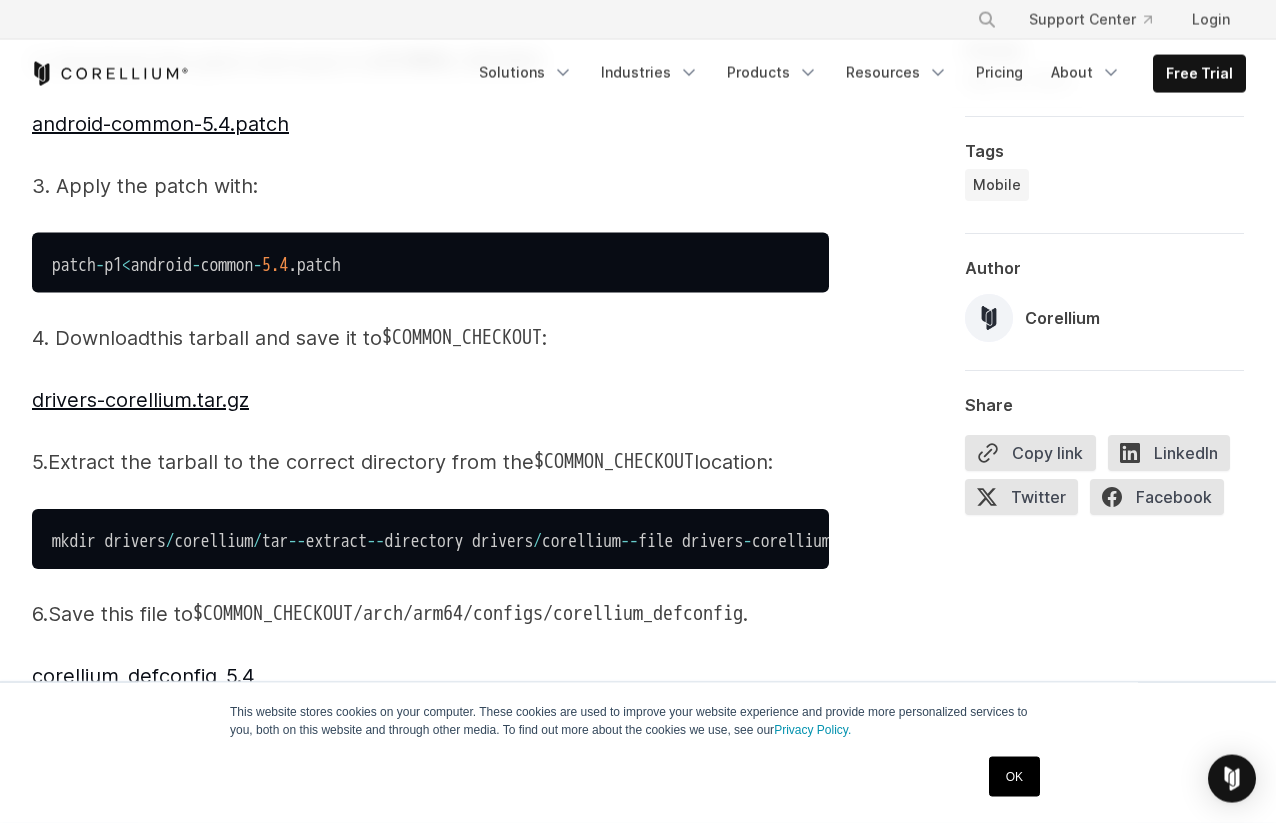 click on "drivers-corellium.tar.gz" at bounding box center (430, 400) 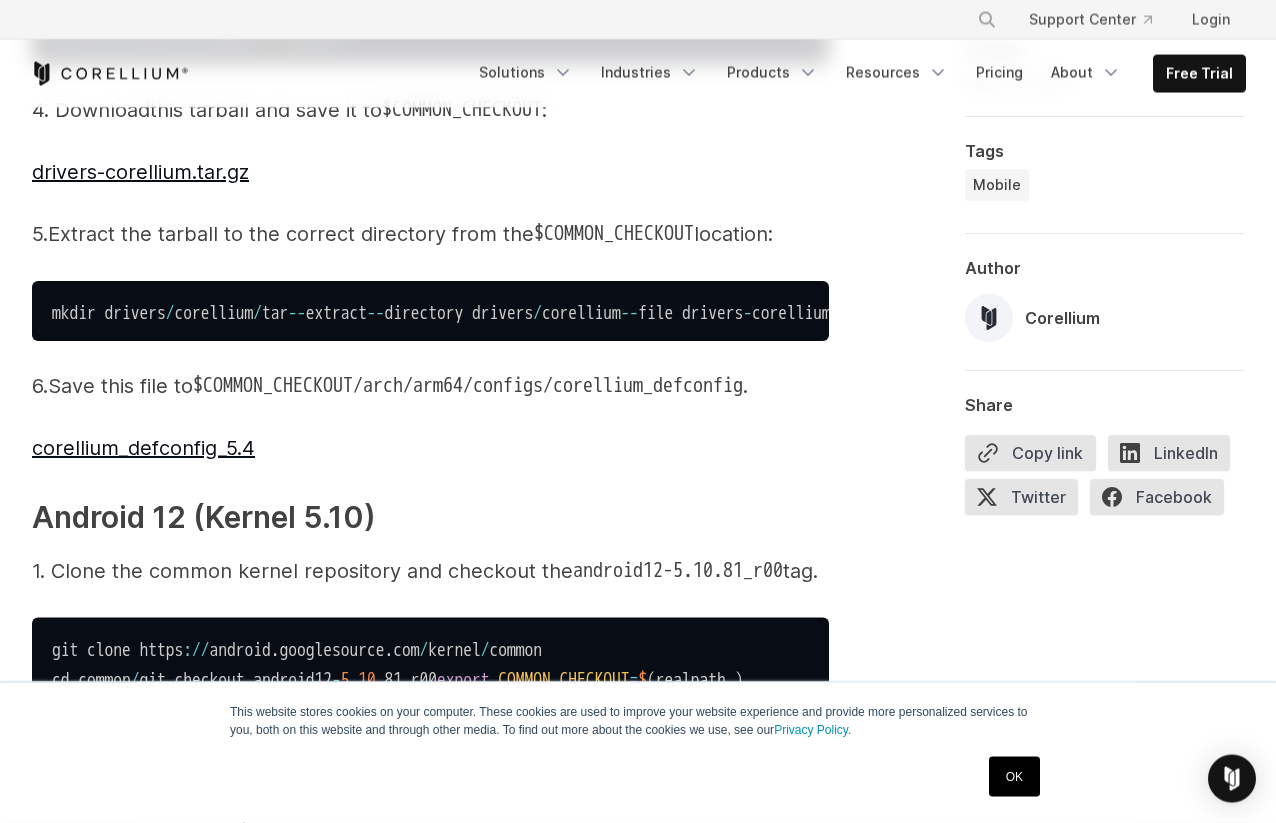 scroll, scrollTop: 3244, scrollLeft: 0, axis: vertical 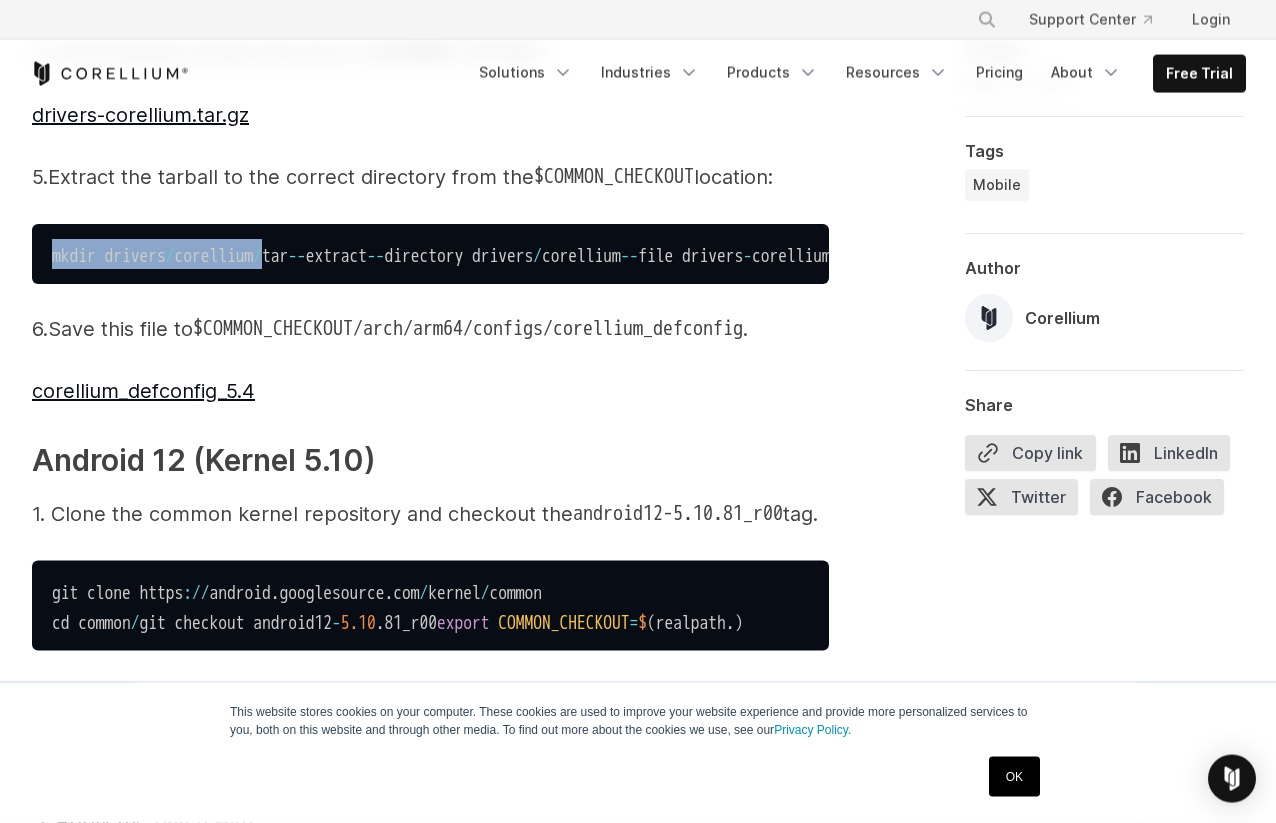 drag, startPoint x: 303, startPoint y: 466, endPoint x: 41, endPoint y: 467, distance: 262.00192 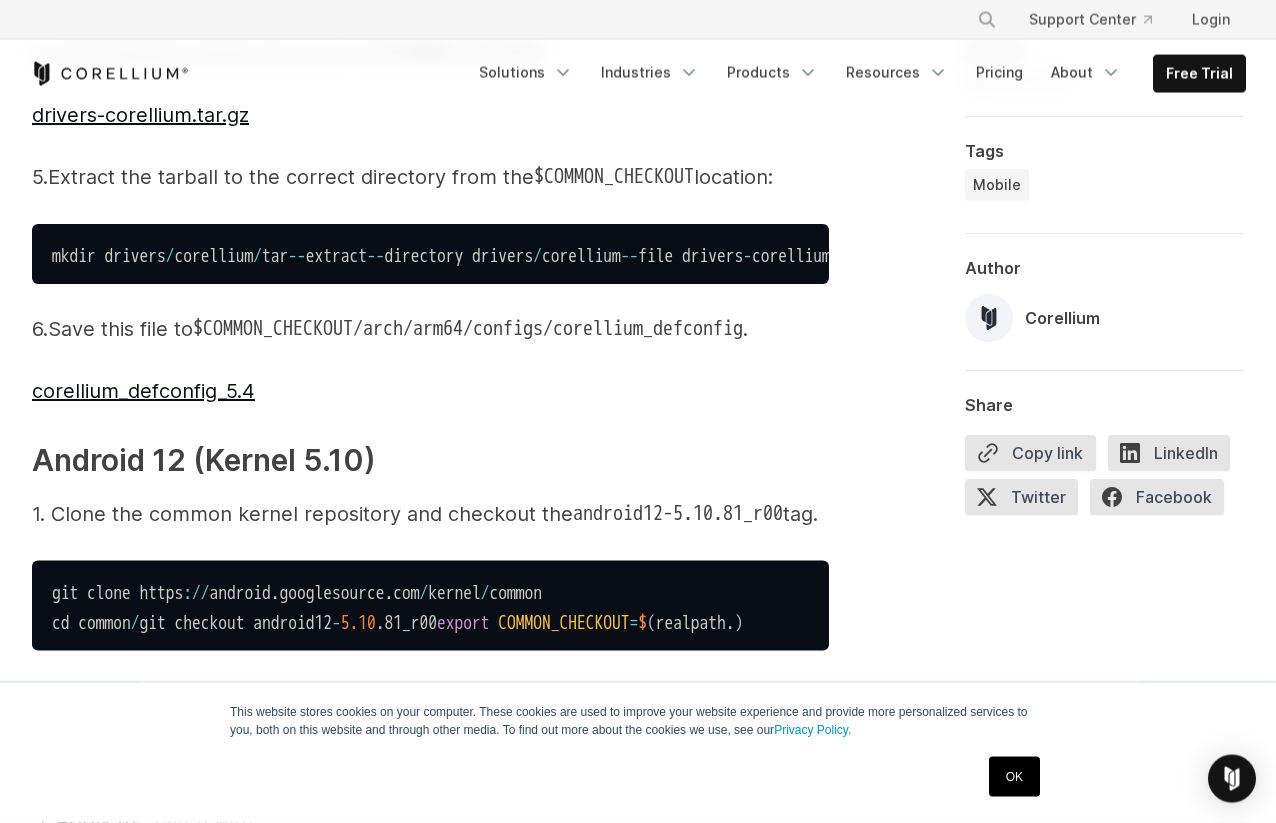 click on "mkdir drivers / corellium /
tar  -- extract  -- directory drivers / corellium  -- file drivers - corellium . tar . gz  -- gunzip" at bounding box center [507, 256] 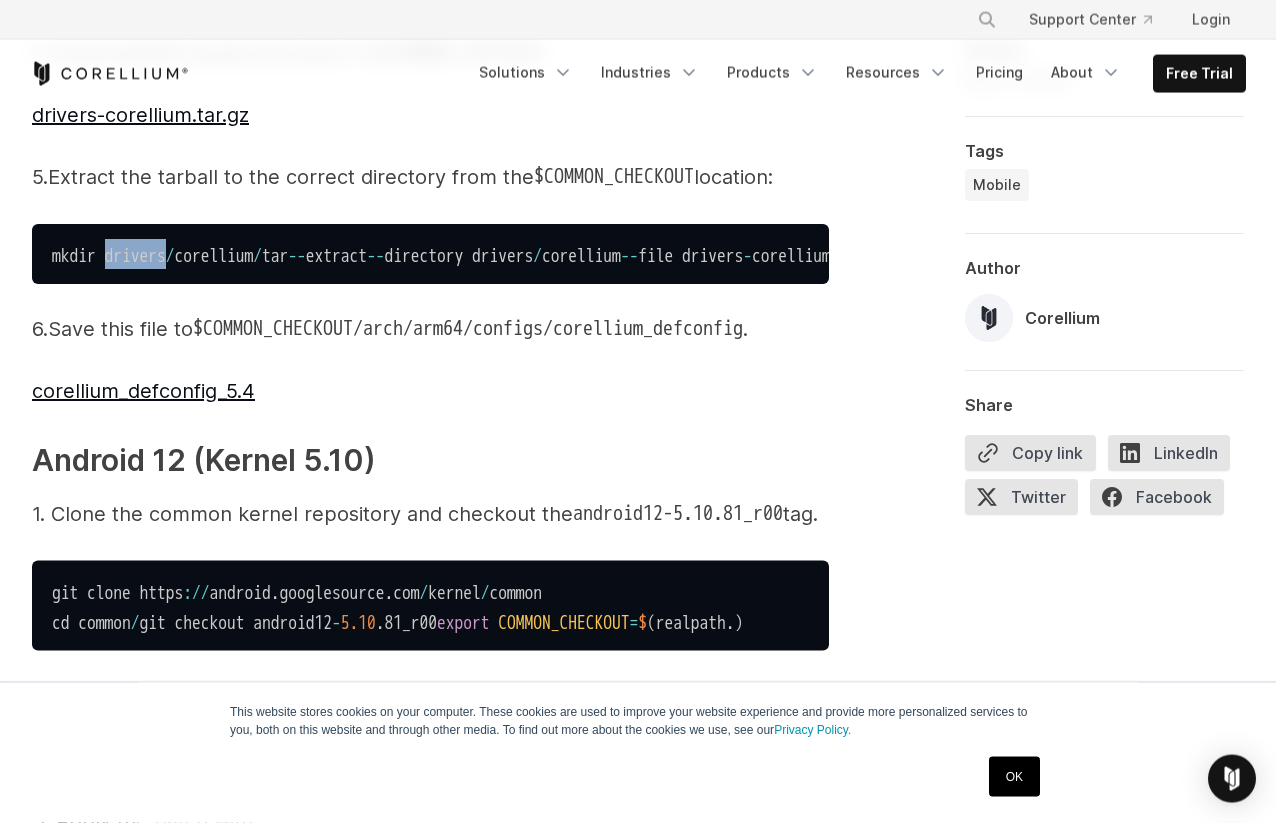click on "mkdir drivers / corellium /
tar  -- extract  -- directory drivers / corellium  -- file drivers - corellium . tar . gz  -- gunzip" at bounding box center [507, 256] 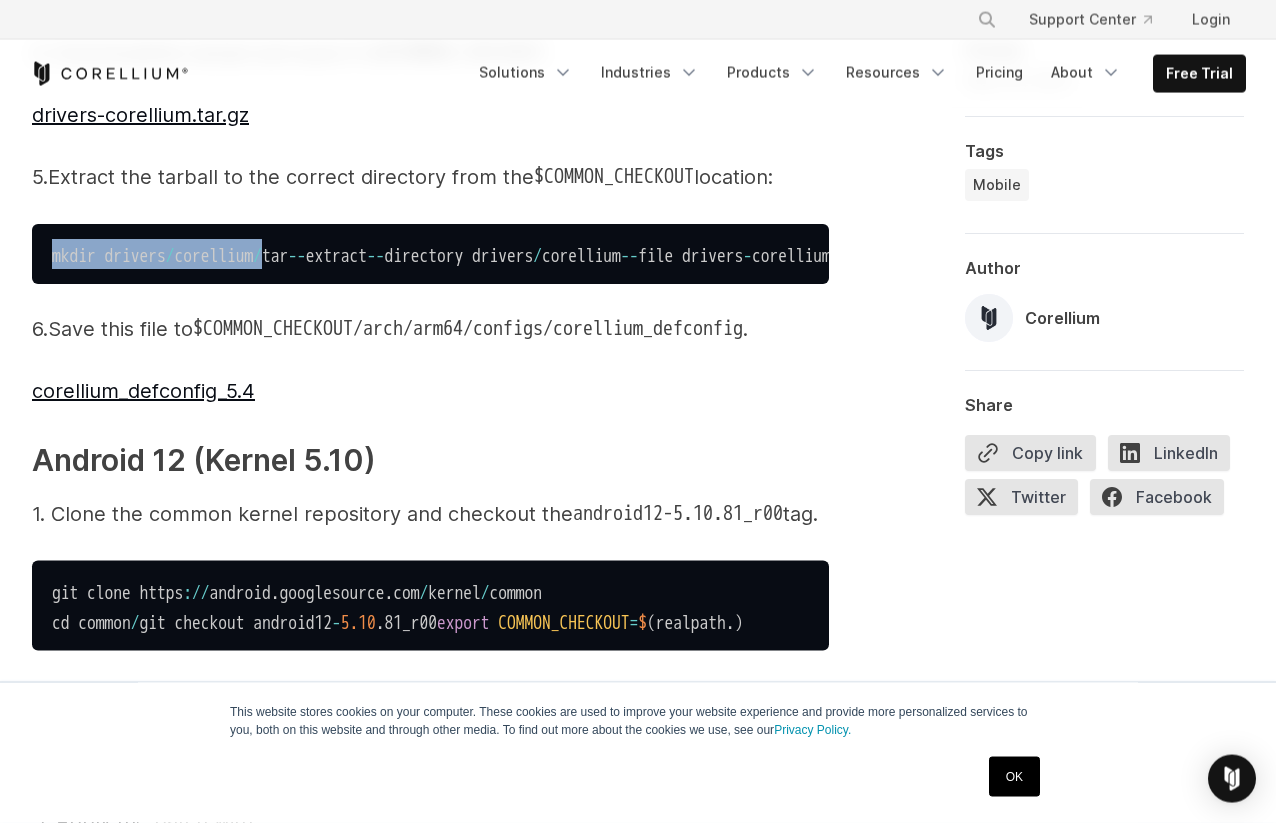click on "mkdir drivers / corellium /
tar  -- extract  -- directory drivers / corellium  -- file drivers - corellium . tar . gz  -- gunzip" at bounding box center (507, 256) 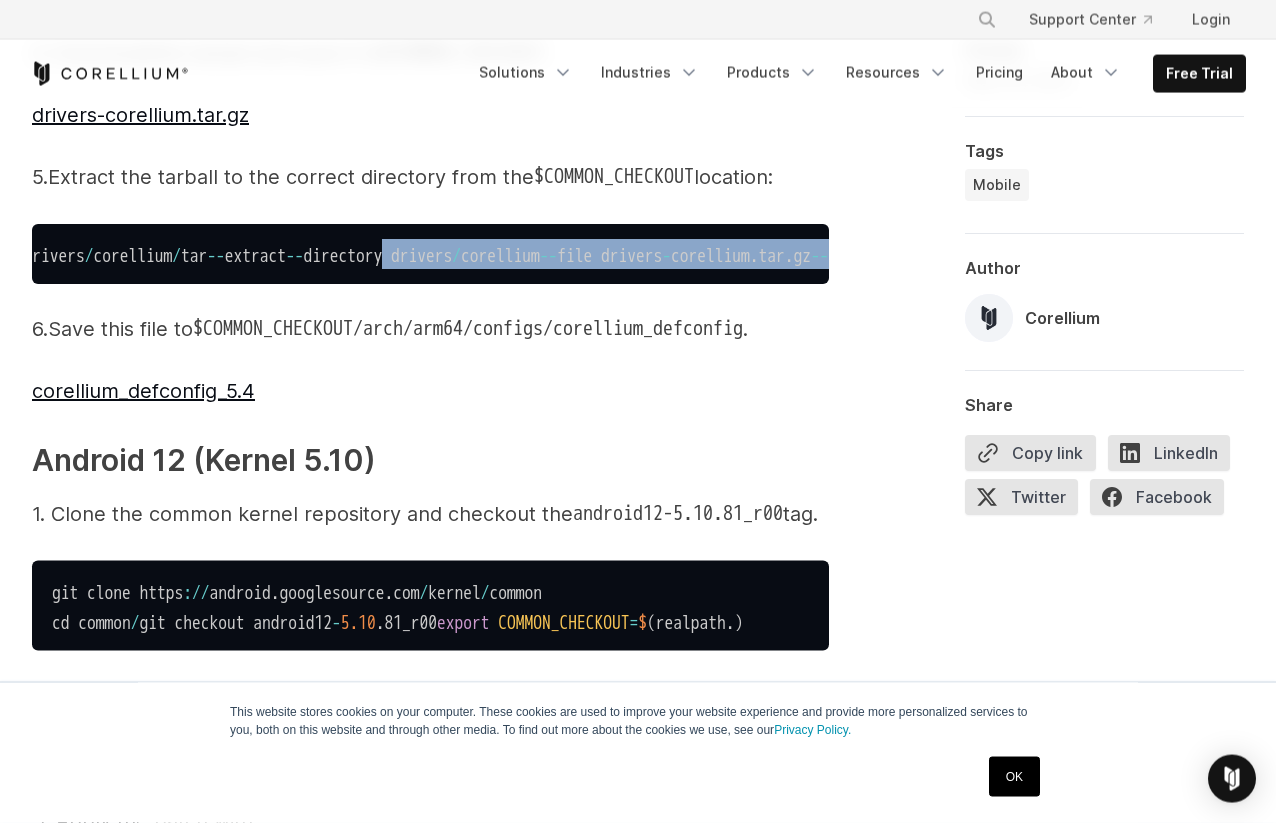 scroll, scrollTop: 0, scrollLeft: 108, axis: horizontal 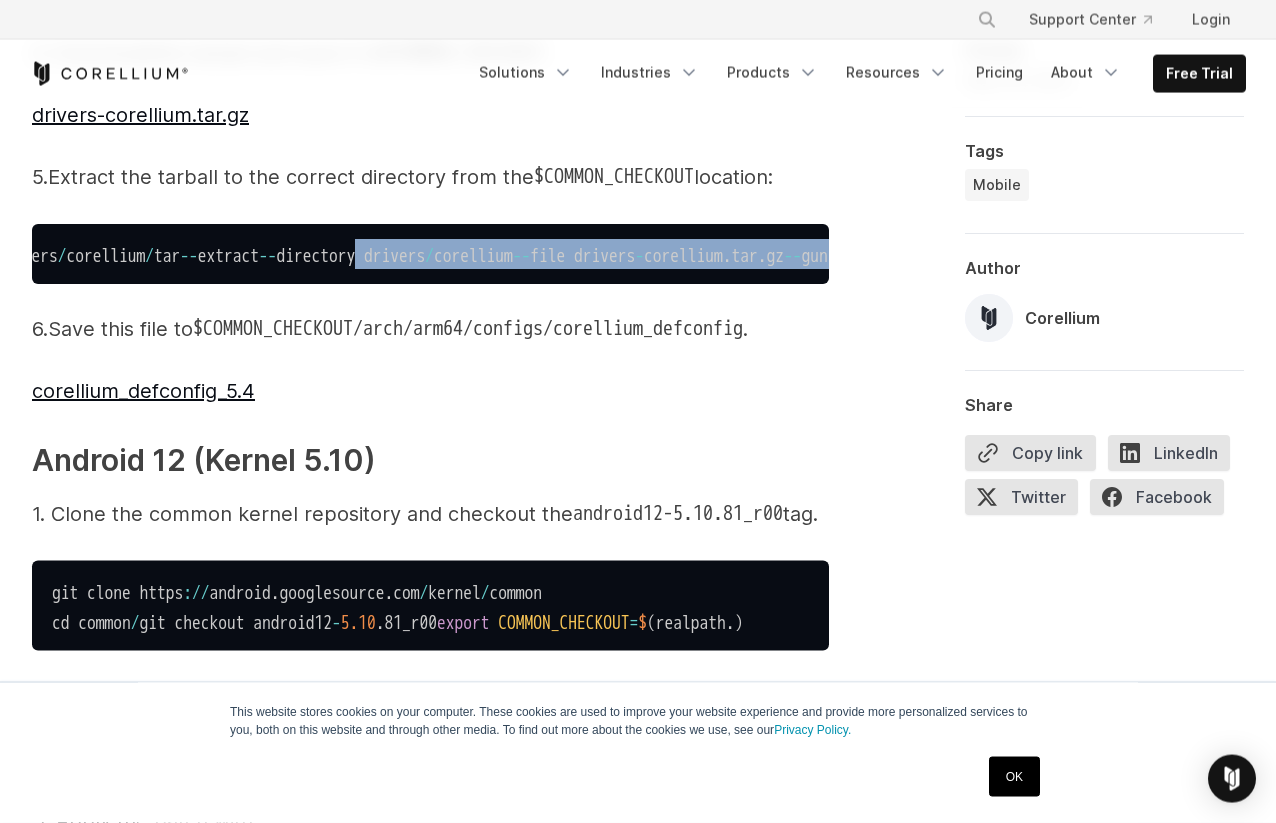 drag, startPoint x: 314, startPoint y: 487, endPoint x: 861, endPoint y: 523, distance: 548.18335 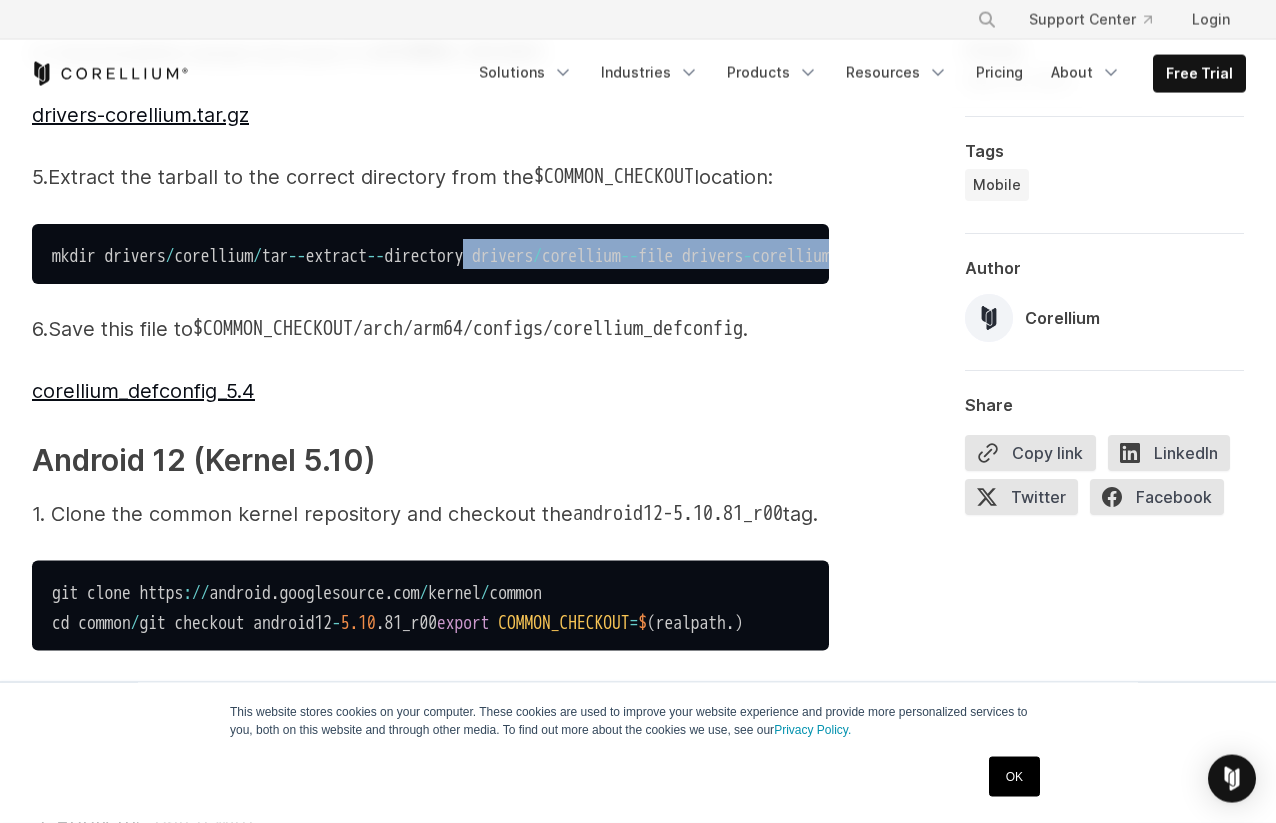 scroll, scrollTop: 0, scrollLeft: 108, axis: horizontal 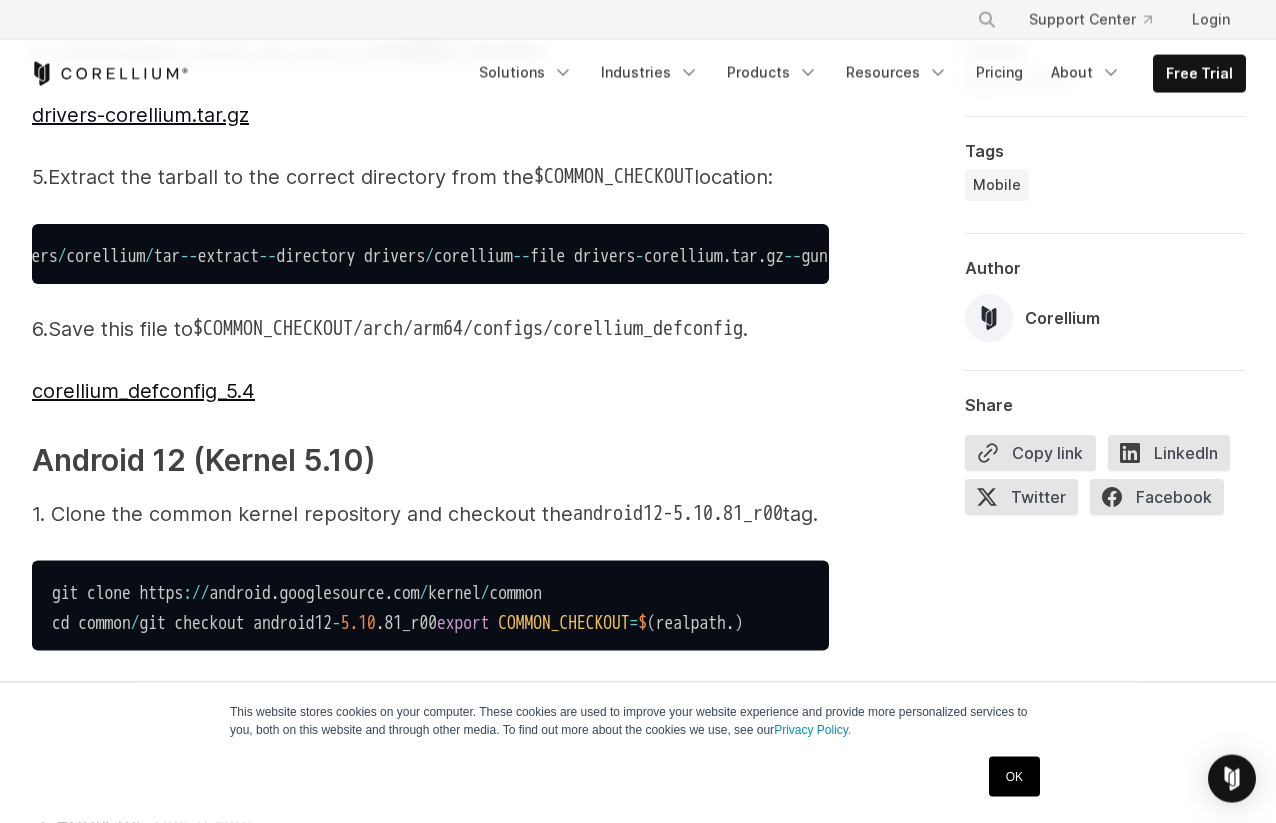 click on "mkdir drivers / corellium /
tar  -- extract  -- directory drivers / corellium  -- file drivers - corellium . tar . gz  -- gunzip" at bounding box center [399, 256] 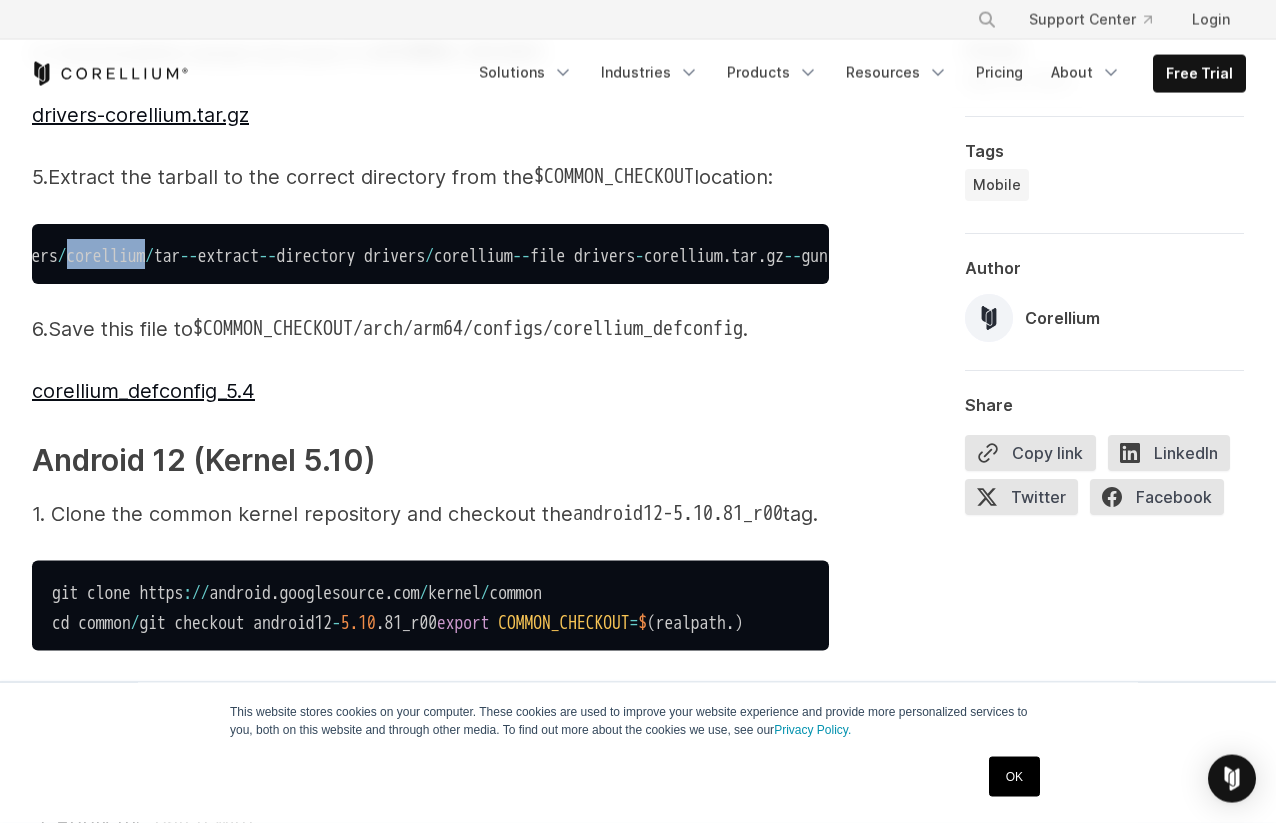 click on "mkdir drivers / corellium /
tar  -- extract  -- directory drivers / corellium  -- file drivers - corellium . tar . gz  -- gunzip" at bounding box center (399, 256) 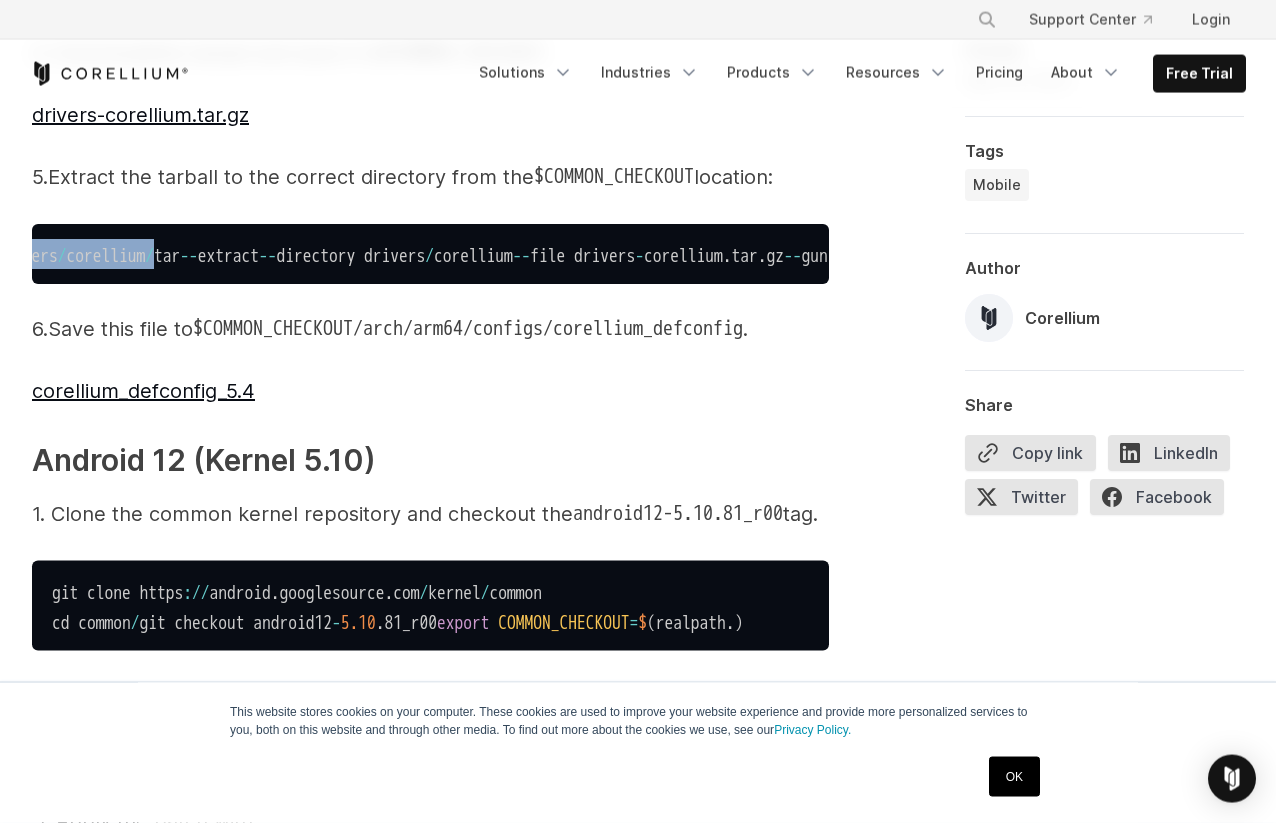 click on "mkdir drivers / corellium /
tar  -- extract  -- directory drivers / corellium  -- file drivers - corellium . tar . gz  -- gunzip" at bounding box center (399, 256) 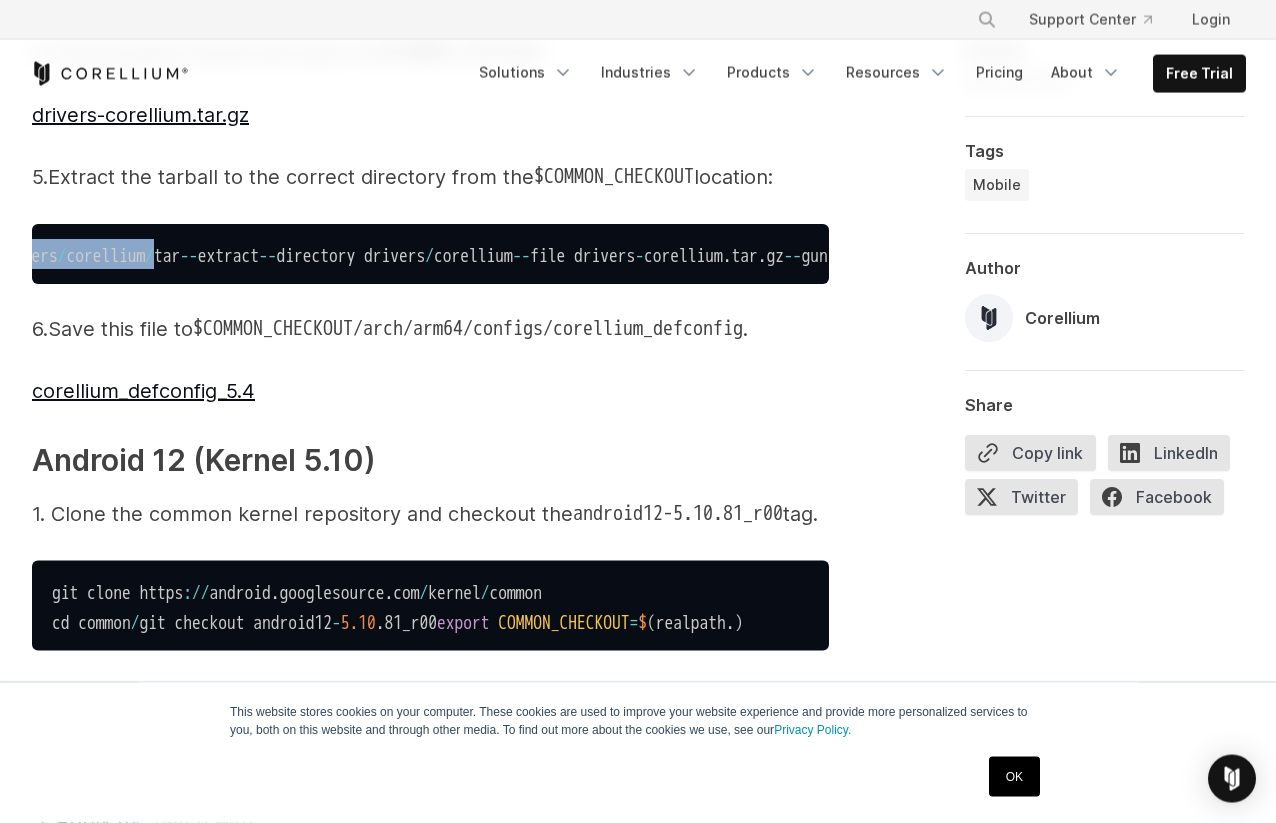 click on "mkdir drivers / corellium /
tar  -- extract  -- directory drivers / corellium  -- file drivers - corellium . tar . gz  -- gunzip" at bounding box center (399, 256) 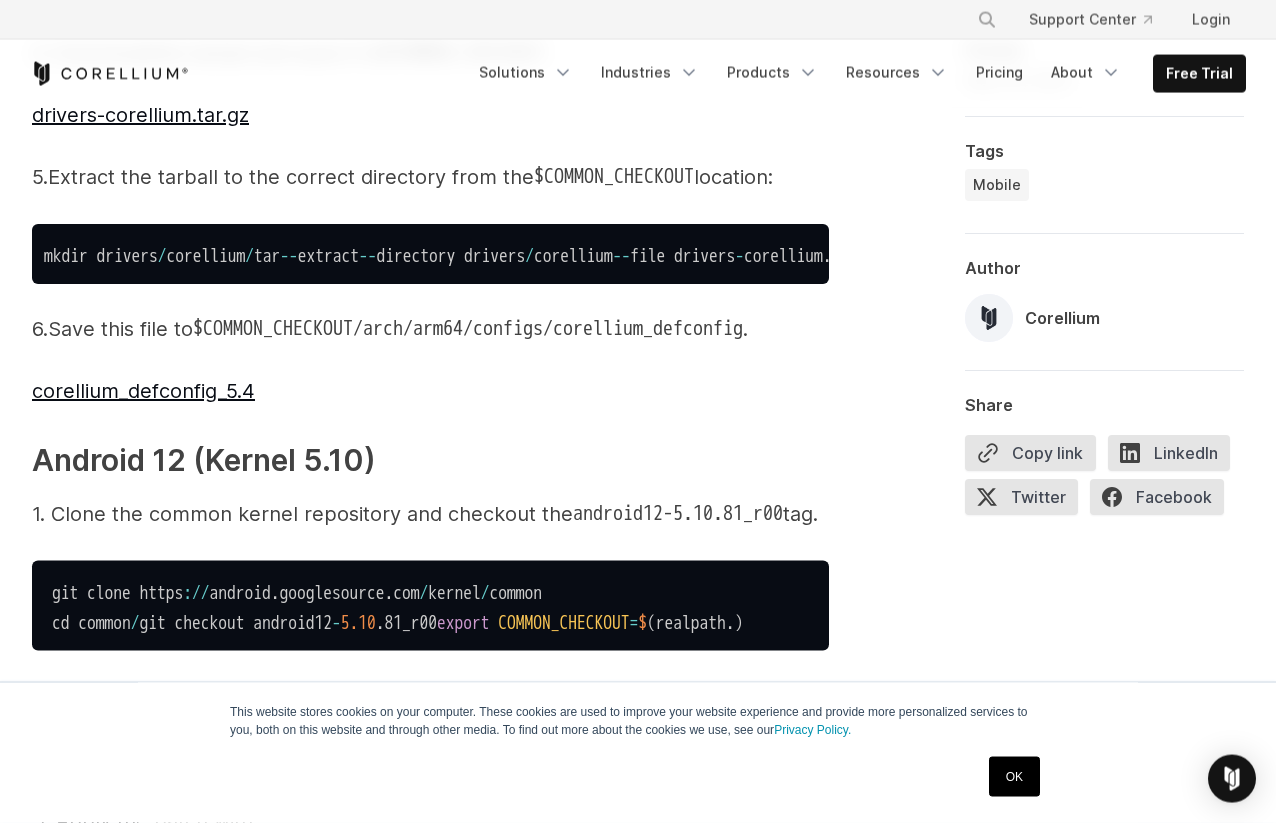 scroll, scrollTop: 0, scrollLeft: 0, axis: both 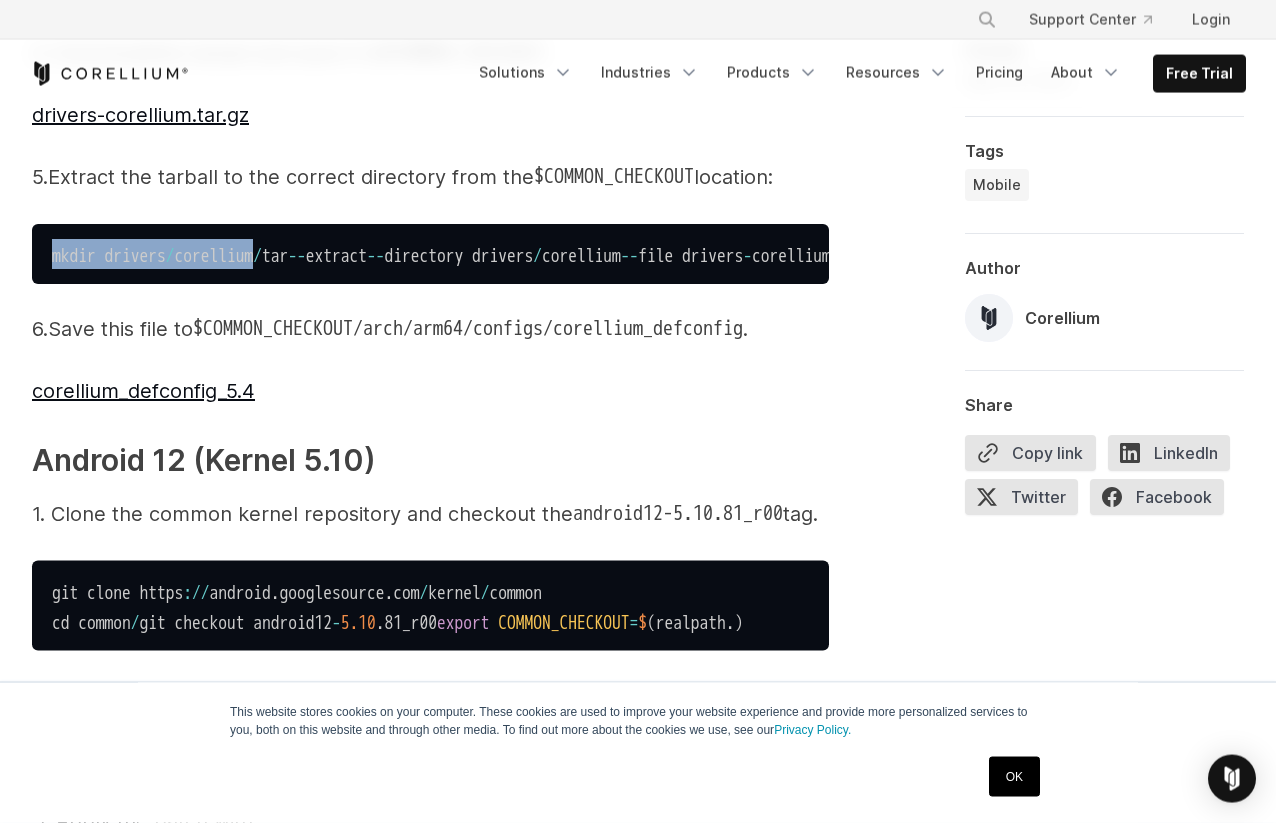 drag, startPoint x: 163, startPoint y: 465, endPoint x: 29, endPoint y: 466, distance: 134.00374 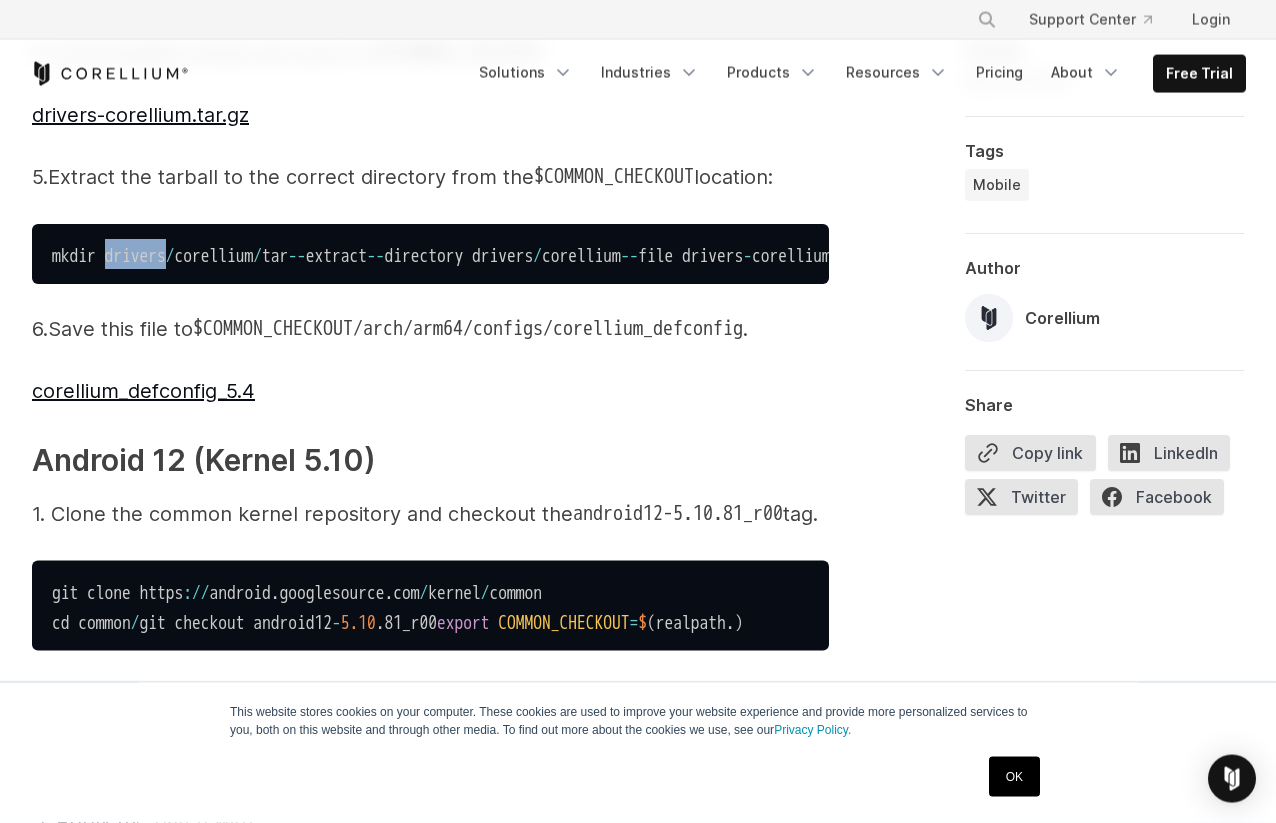 click on "mkdir drivers / corellium /
tar  -- extract  -- directory drivers / corellium  -- file drivers - corellium . tar . gz  -- gunzip" at bounding box center [507, 256] 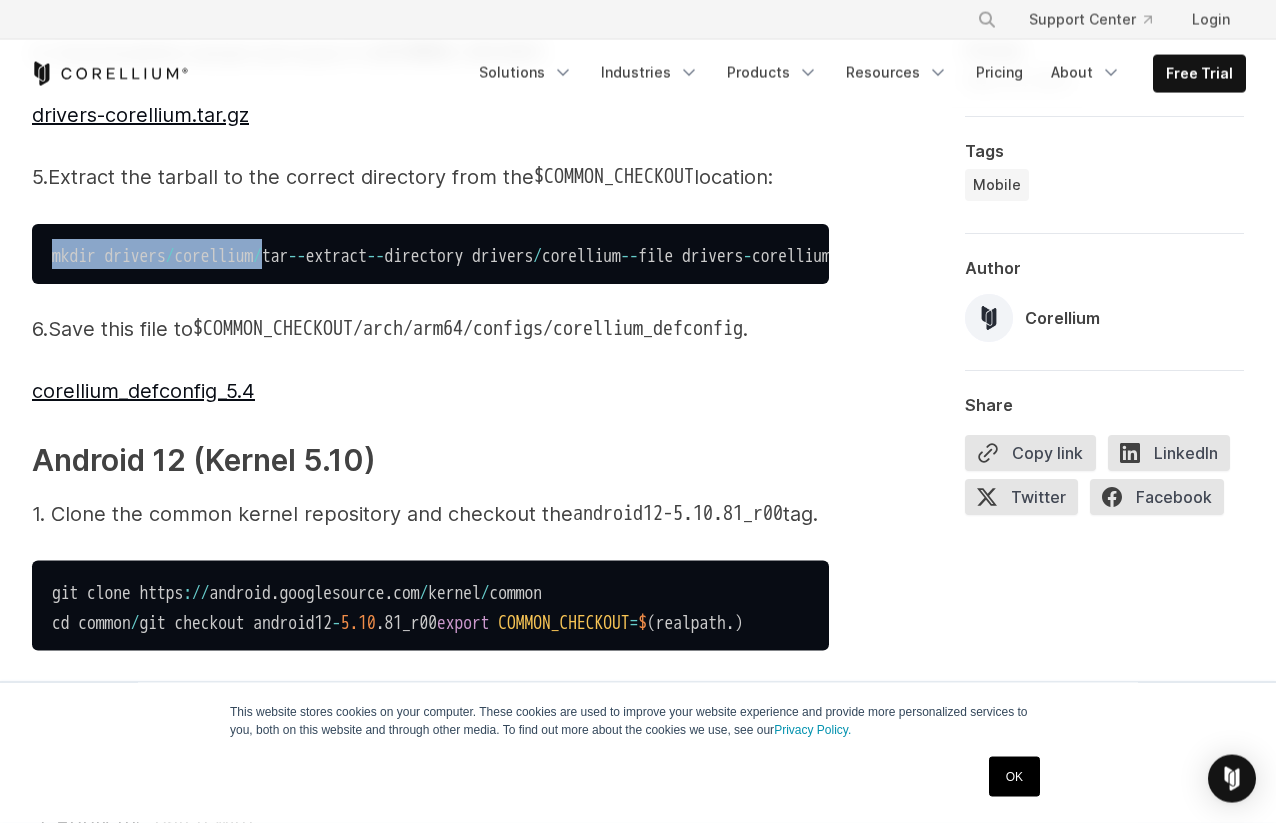 click on "mkdir drivers / corellium /
tar  -- extract  -- directory drivers / corellium  -- file drivers - corellium . tar . gz  -- gunzip" at bounding box center (507, 256) 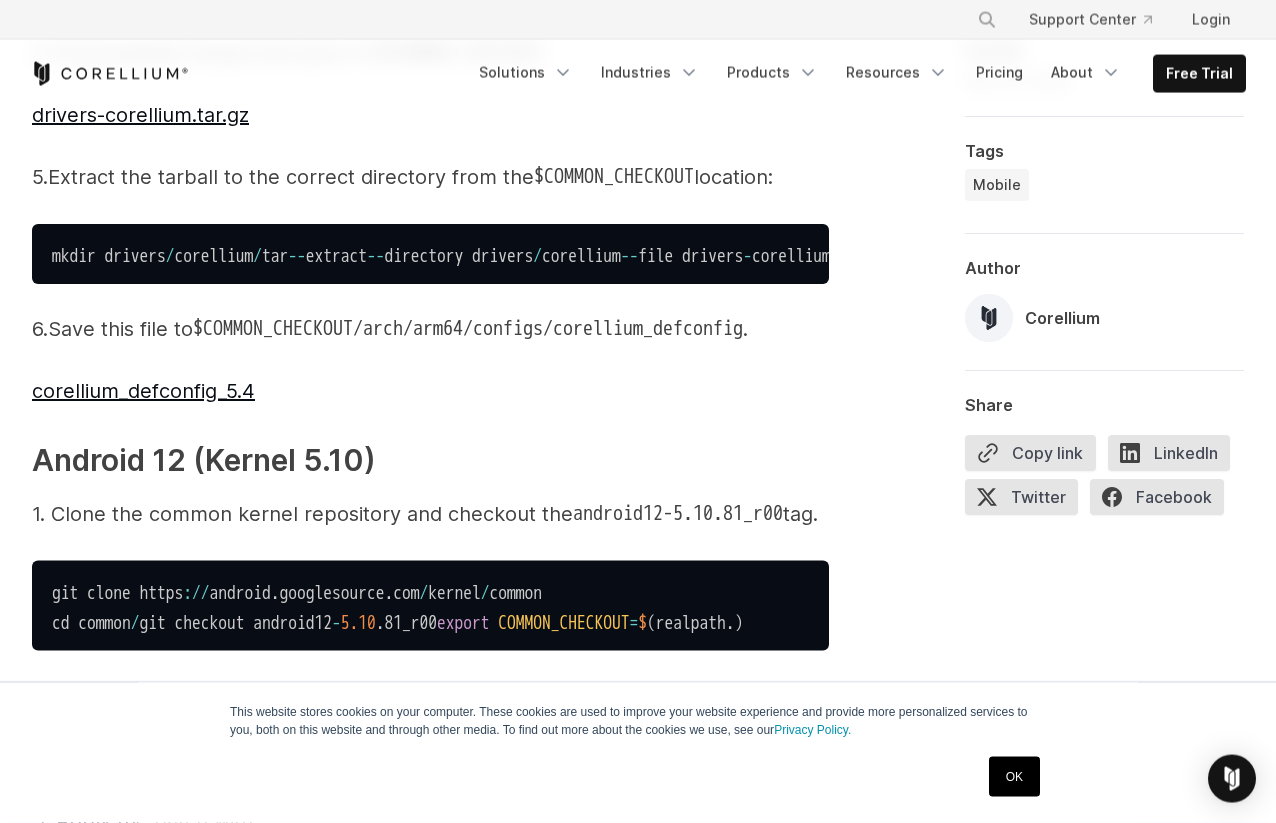 click on "mkdir drivers / corellium /
tar  -- extract  -- directory drivers / corellium  -- file drivers - corellium . tar . gz  -- gunzip" at bounding box center (507, 256) 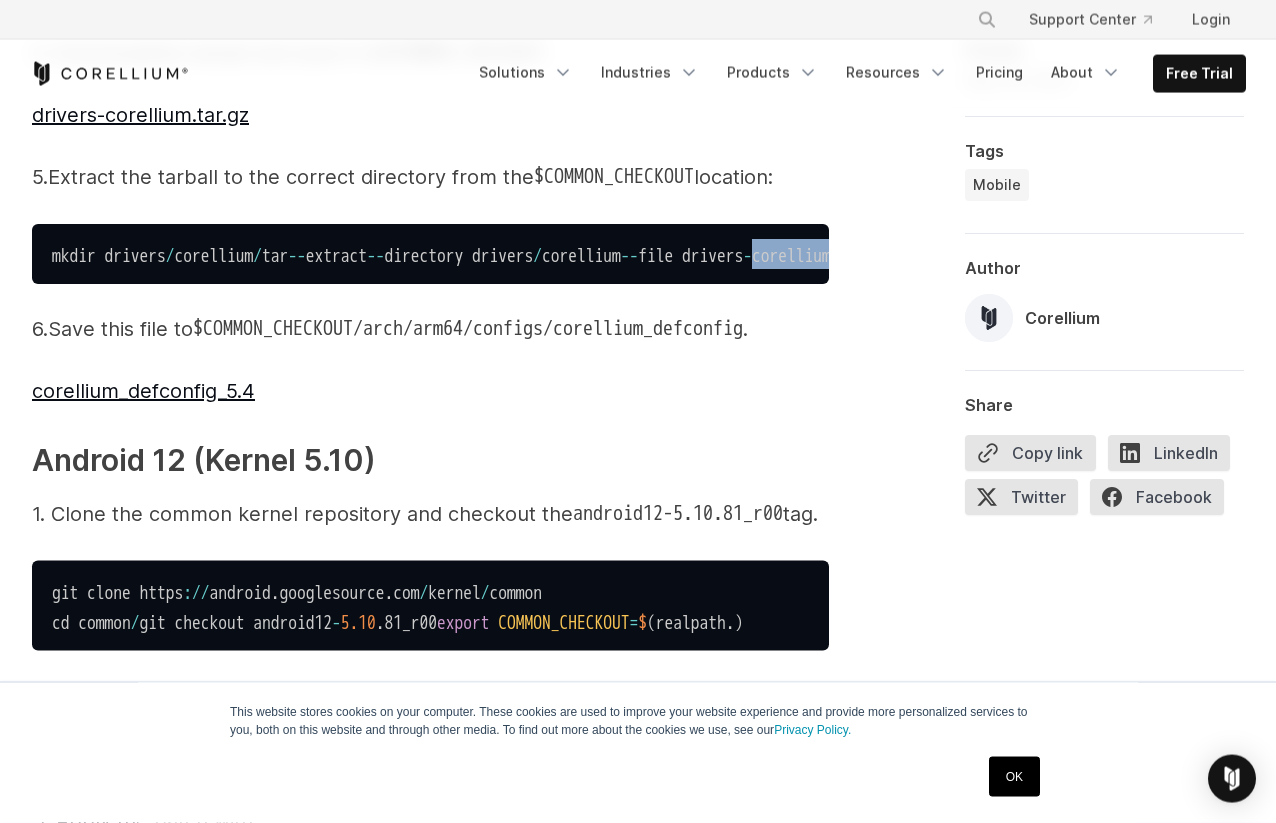 click on "mkdir drivers / corellium /
tar  -- extract  -- directory drivers / corellium  -- file drivers - corellium . tar . gz  -- gunzip" at bounding box center (507, 256) 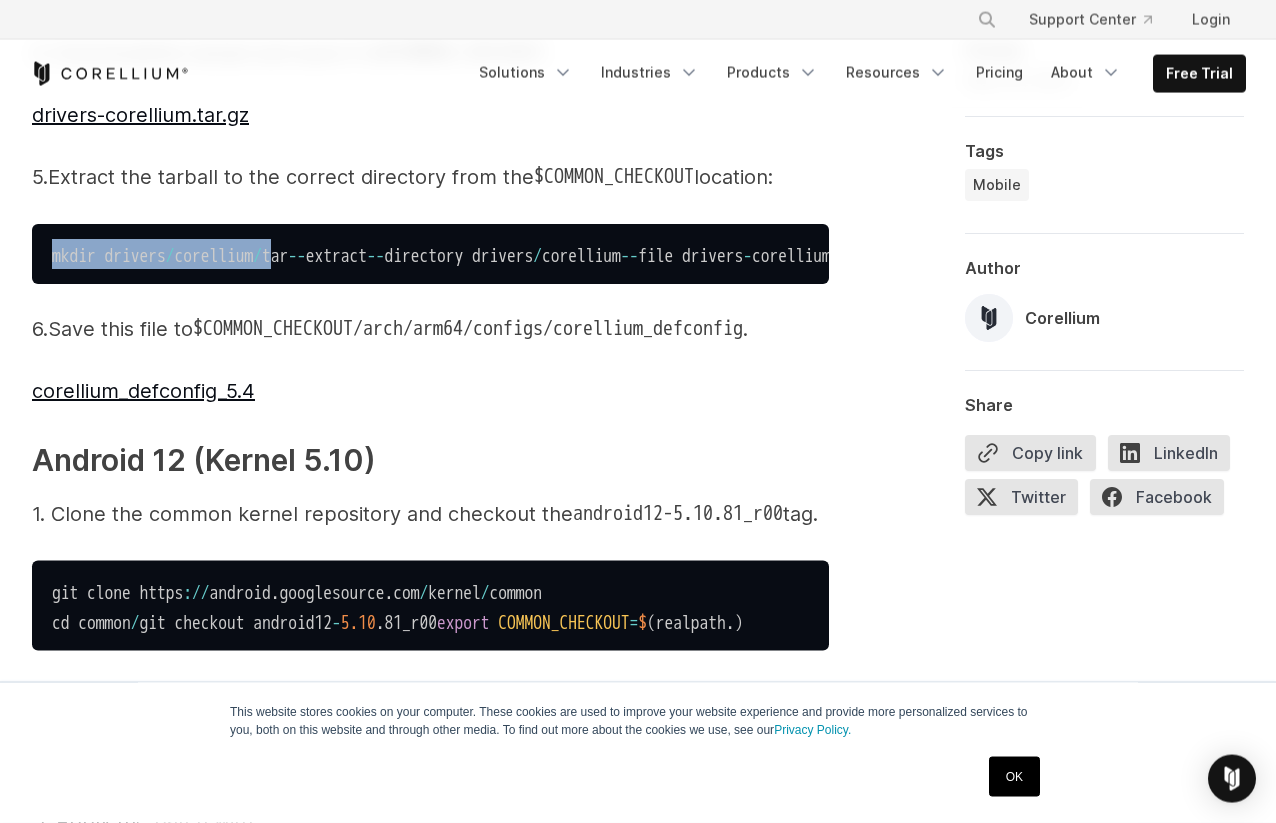 click on "mkdir drivers / corellium /
tar  -- extract  -- directory drivers / corellium  -- file drivers - corellium . tar . gz  -- gunzip" at bounding box center (507, 256) 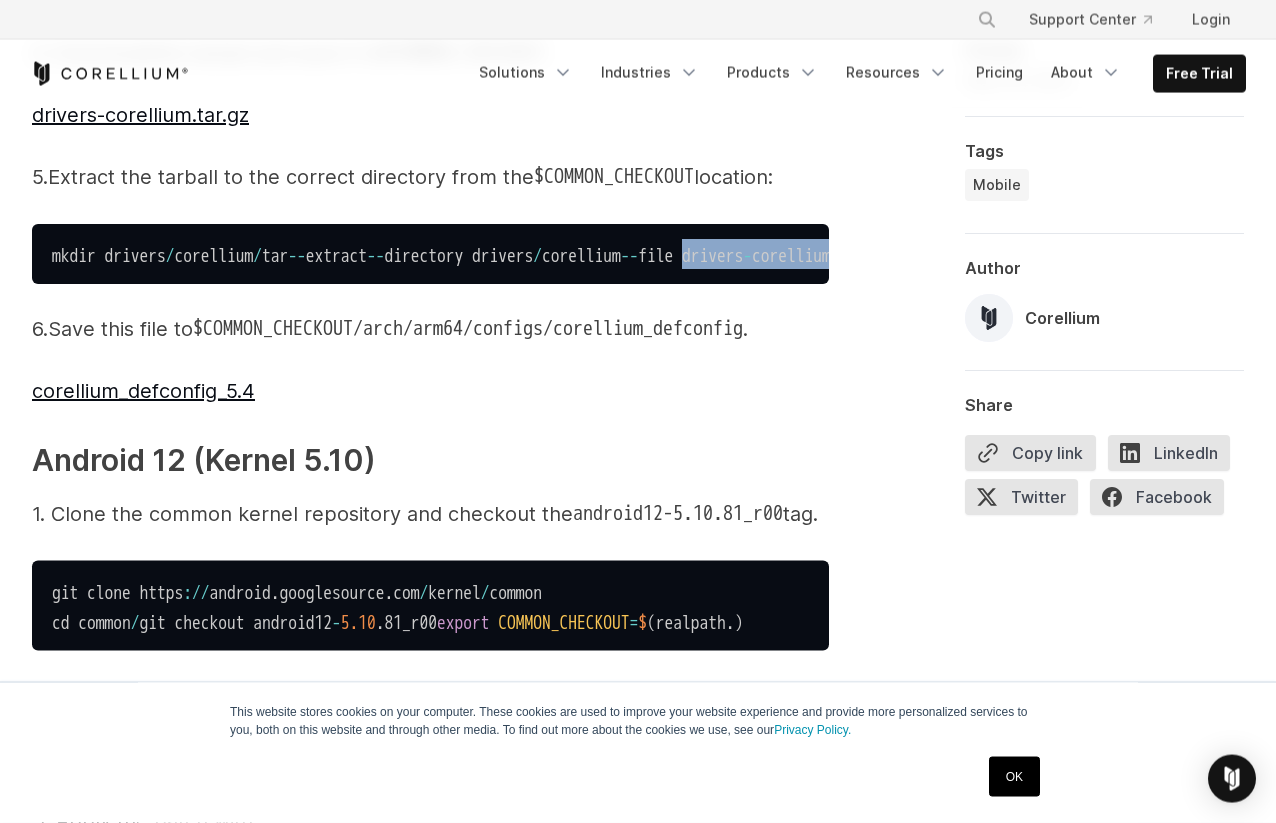 scroll, scrollTop: 0, scrollLeft: 108, axis: horizontal 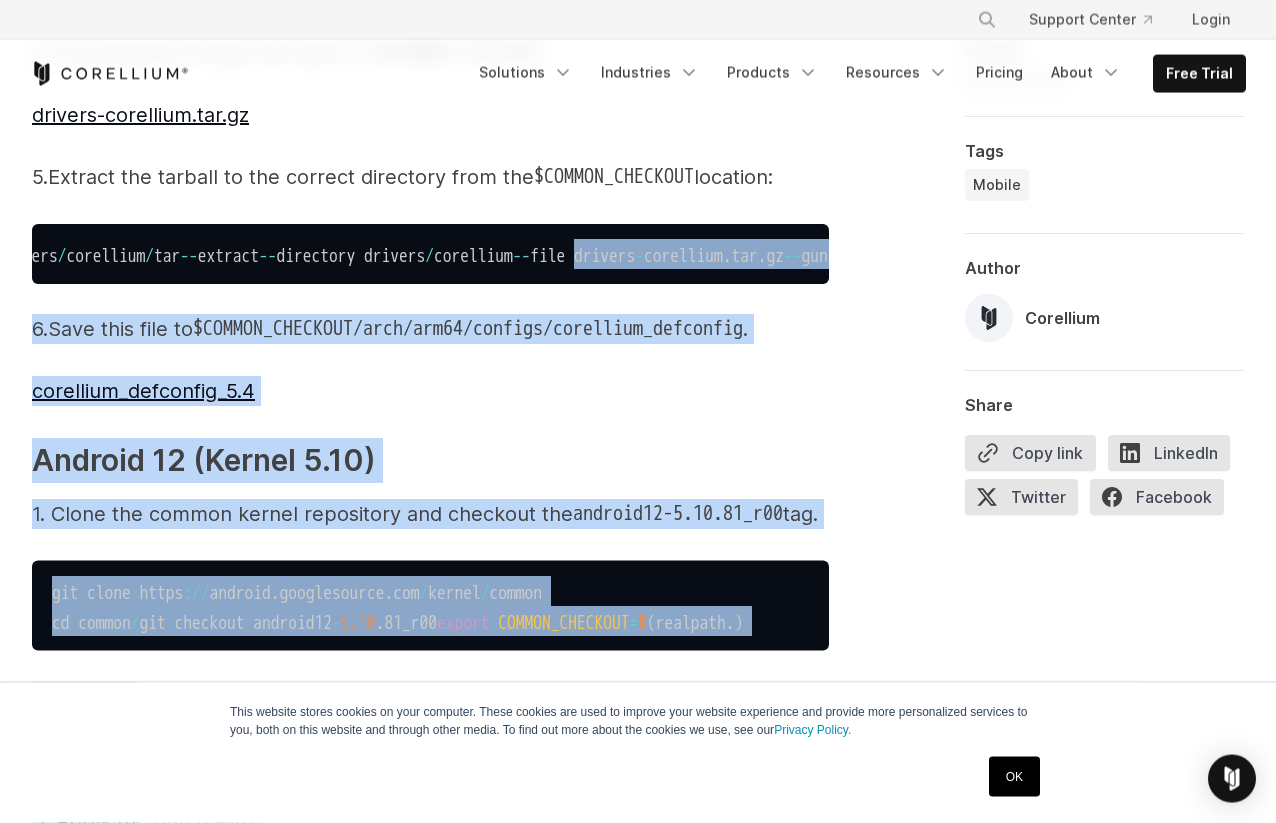 drag, startPoint x: 594, startPoint y: 505, endPoint x: 890, endPoint y: 543, distance: 298.42923 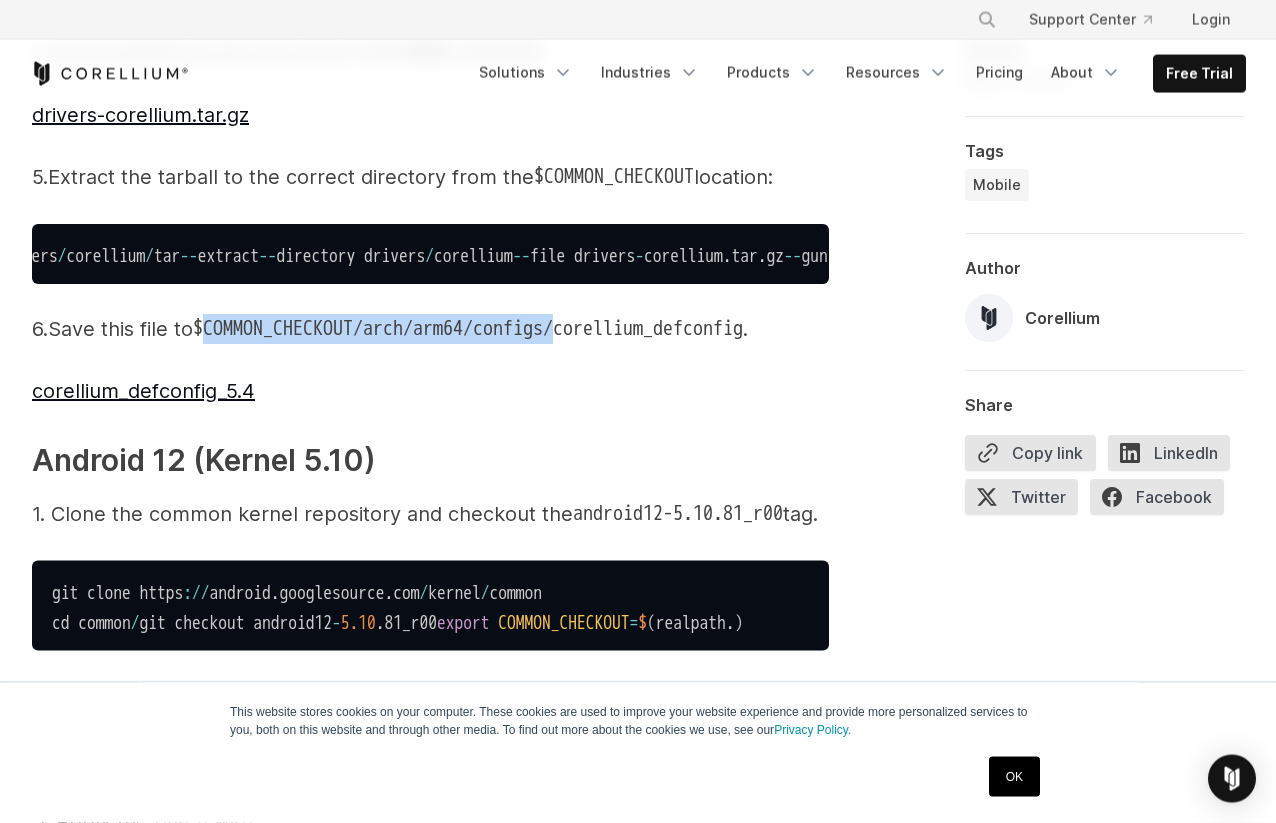 drag, startPoint x: 221, startPoint y: 559, endPoint x: 662, endPoint y: 567, distance: 441.07257 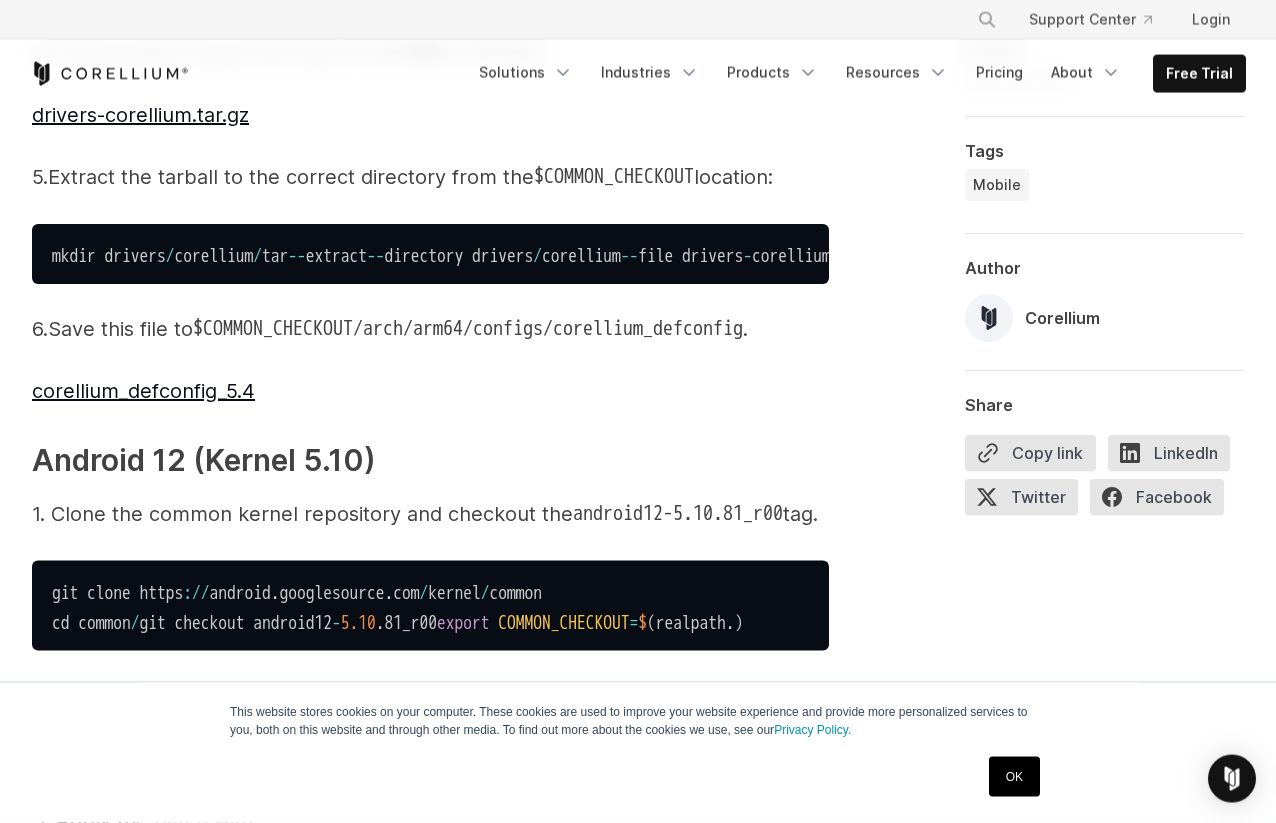 click on "mkdir drivers / corellium /
tar  -- extract  -- directory drivers / corellium  -- file drivers - corellium . tar . gz  -- gunzip" at bounding box center [507, 256] 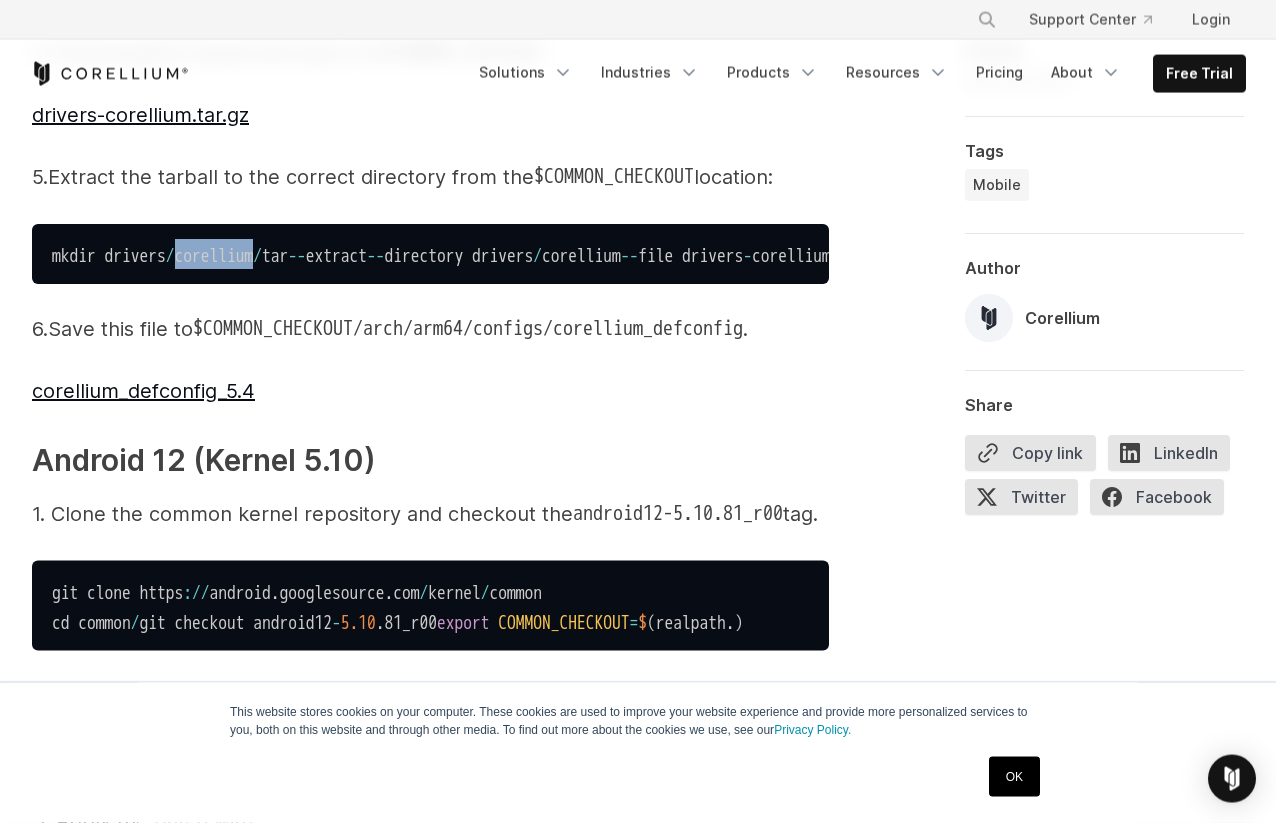 click on "mkdir drivers / corellium /
tar  -- extract  -- directory drivers / corellium  -- file drivers - corellium . tar . gz  -- gunzip" at bounding box center [507, 256] 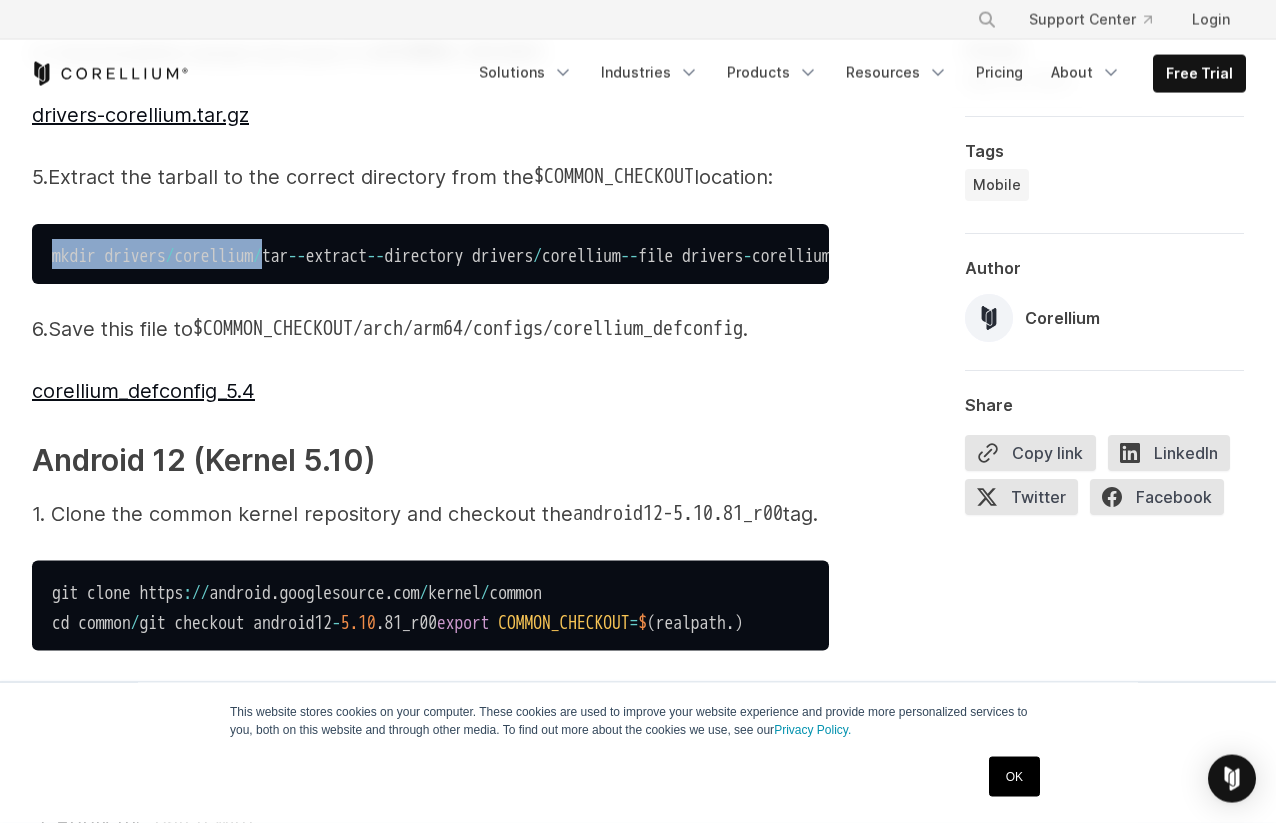 click on "mkdir drivers / corellium /
tar  -- extract  -- directory drivers / corellium  -- file drivers - corellium . tar . gz  -- gunzip" at bounding box center (507, 256) 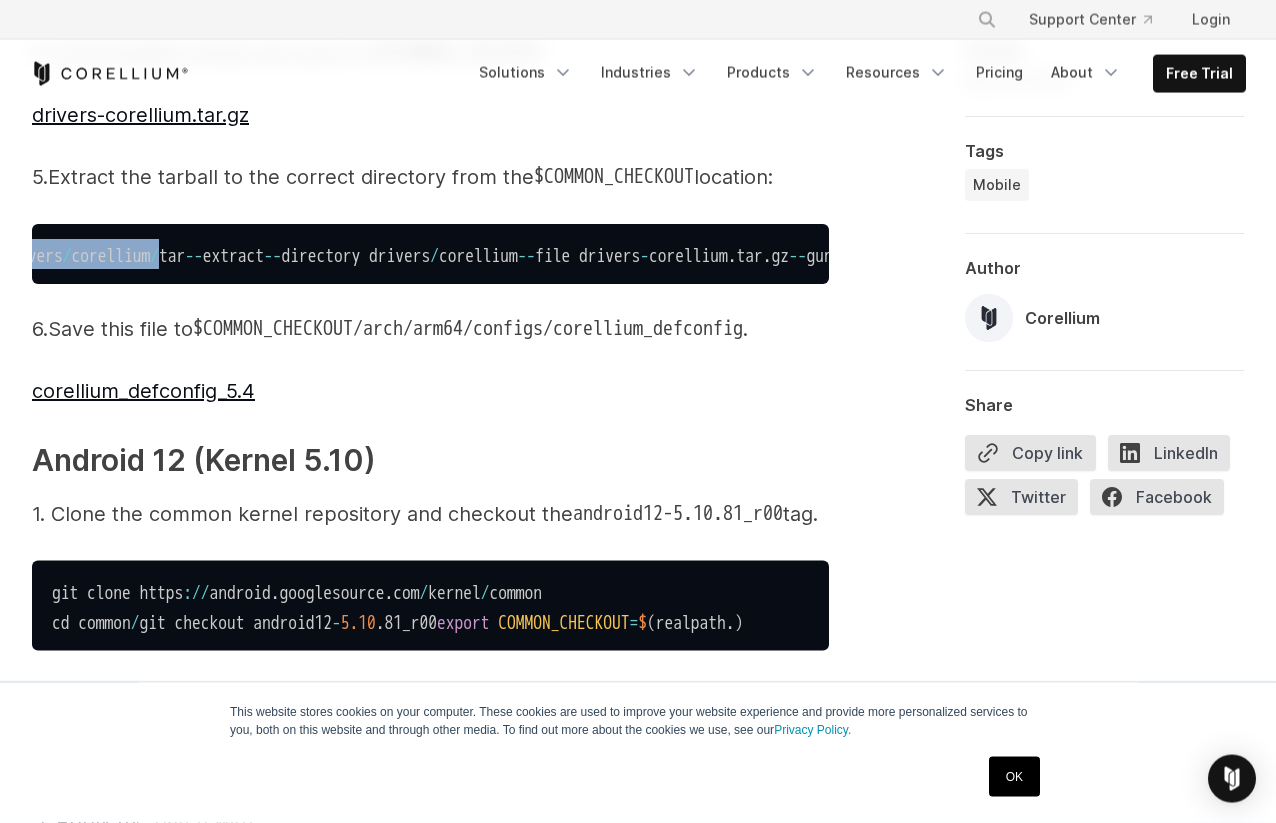 scroll, scrollTop: 0, scrollLeft: 108, axis: horizontal 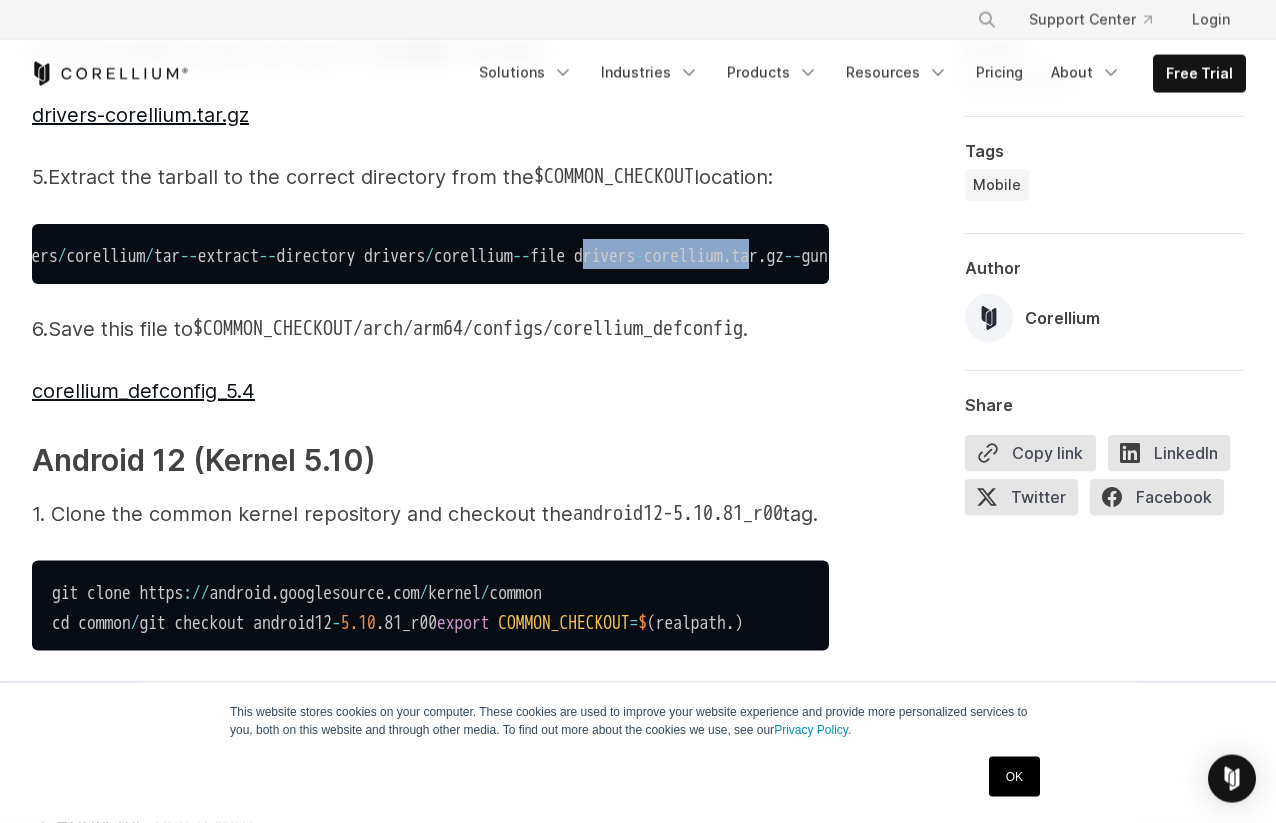 drag, startPoint x: 487, startPoint y: 498, endPoint x: 665, endPoint y: 489, distance: 178.22739 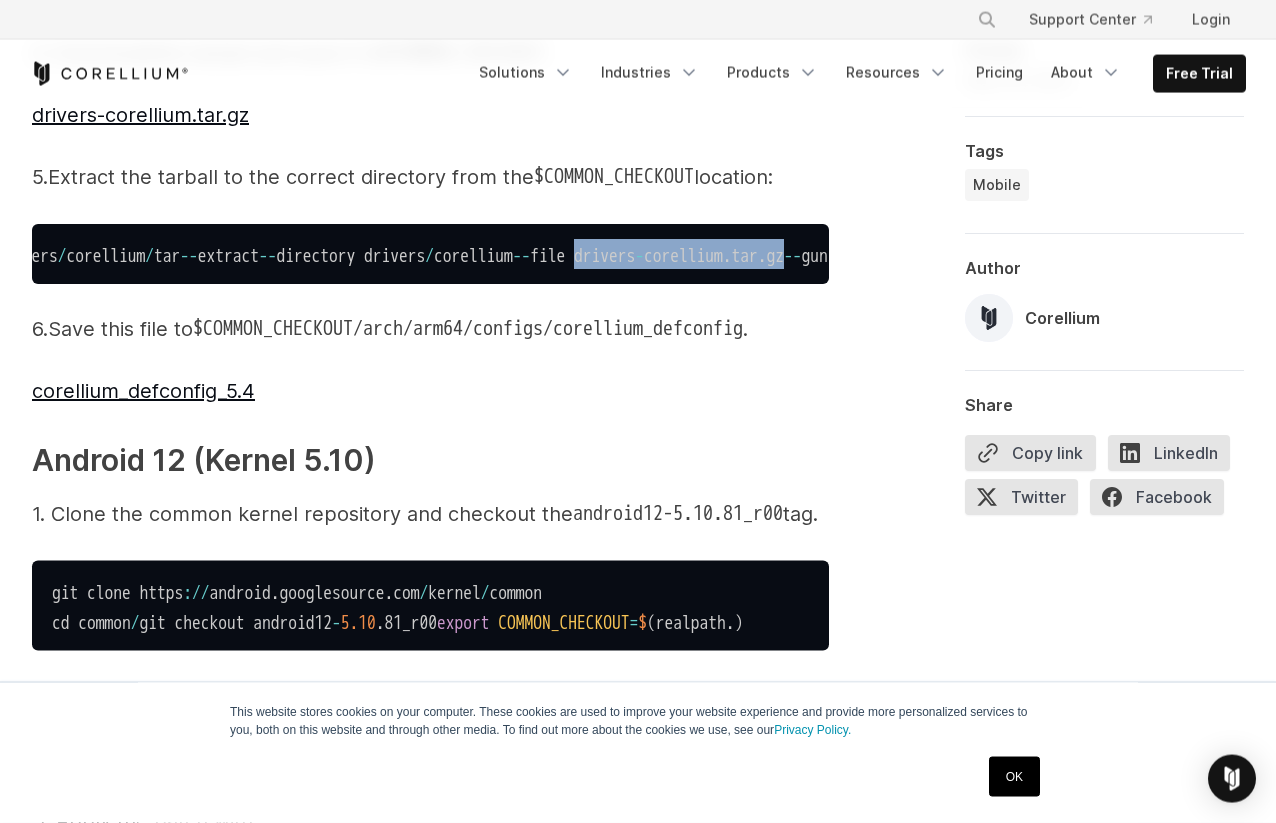 drag, startPoint x: 480, startPoint y: 499, endPoint x: 732, endPoint y: 502, distance: 252.01785 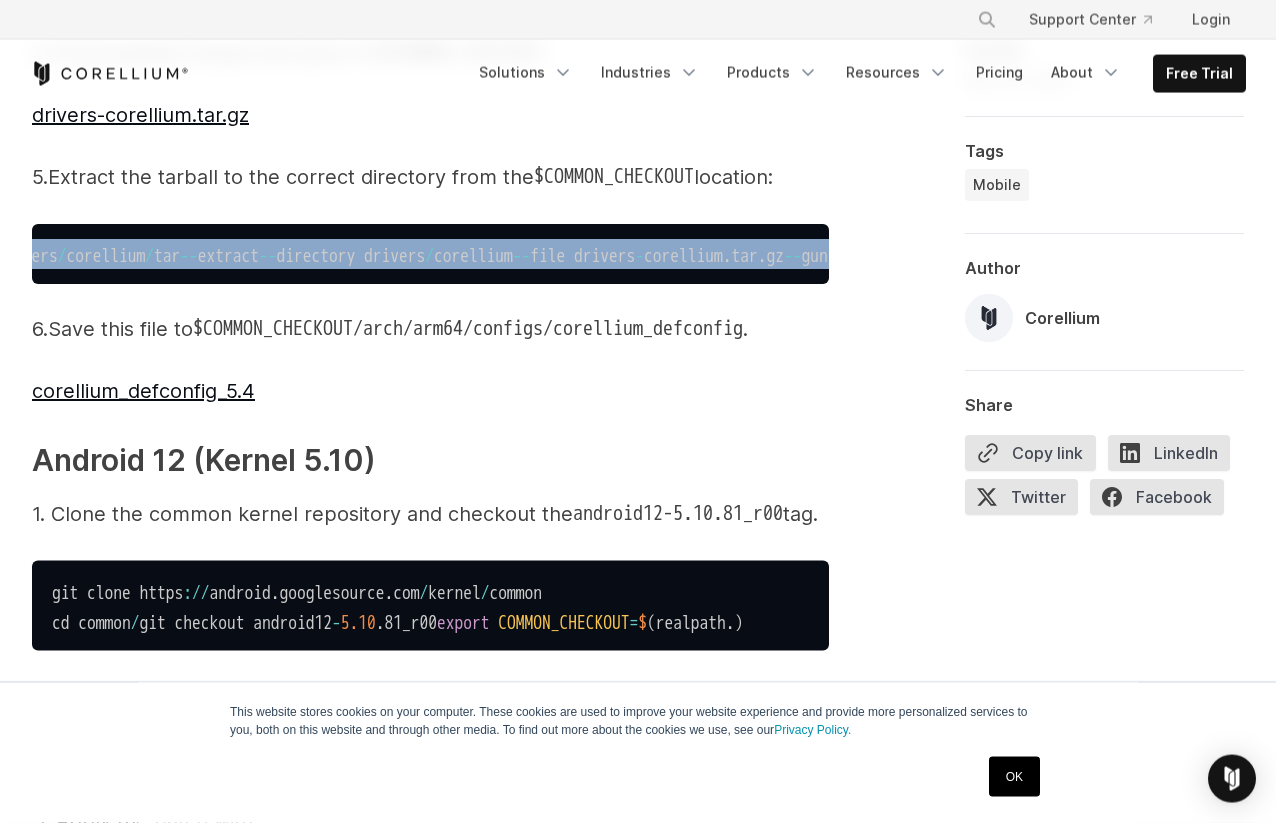 scroll, scrollTop: 0, scrollLeft: 0, axis: both 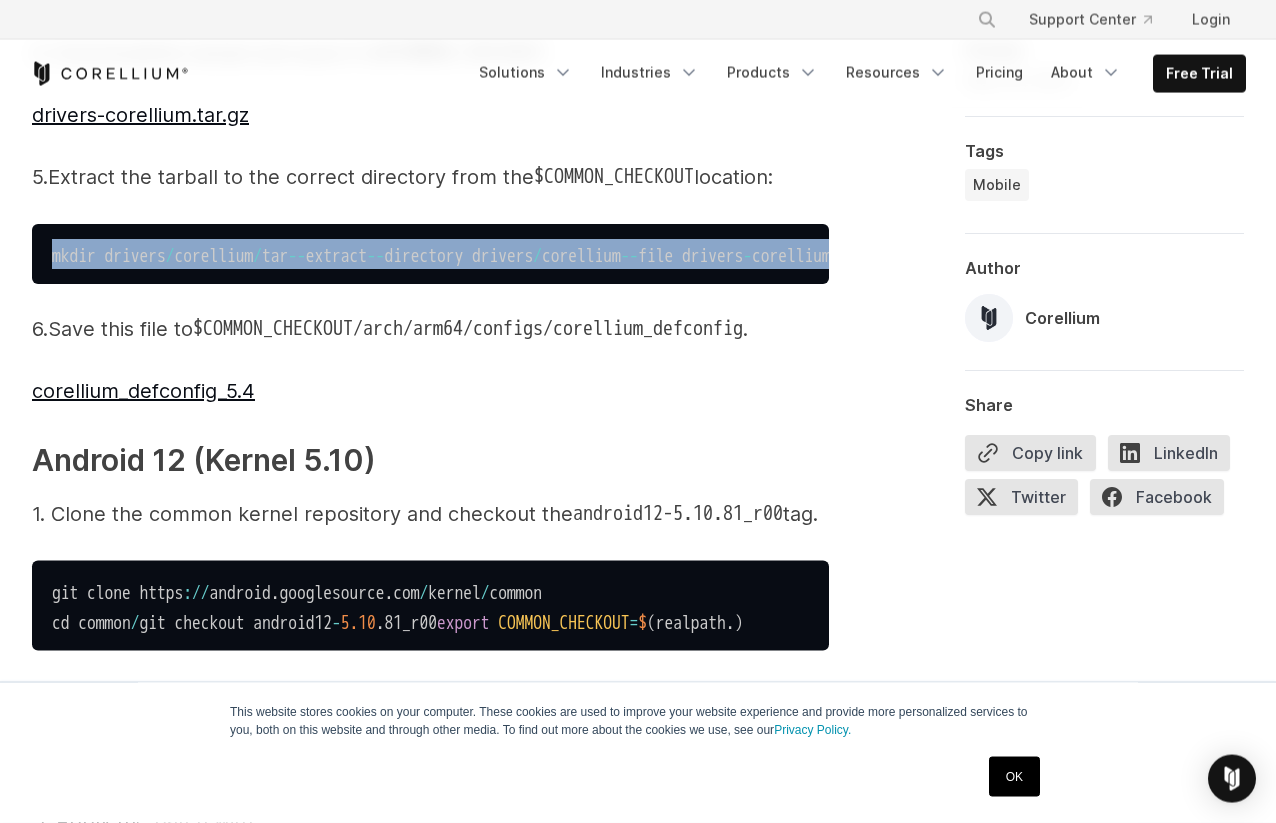 drag, startPoint x: 827, startPoint y: 498, endPoint x: 39, endPoint y: 472, distance: 788.42883 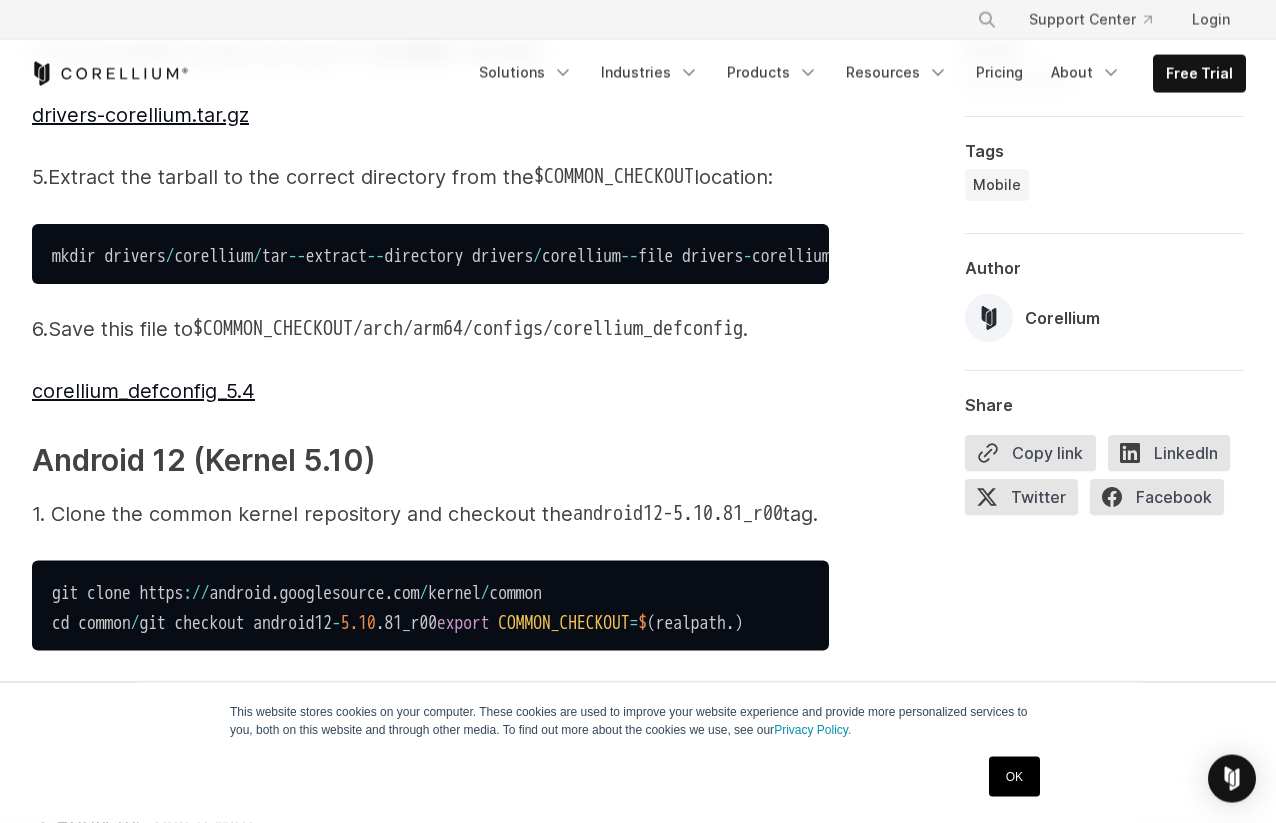 click on "$COMMON_CHECKOUT/arch/arm64/configs/corellium_defconfig" at bounding box center [468, 328] 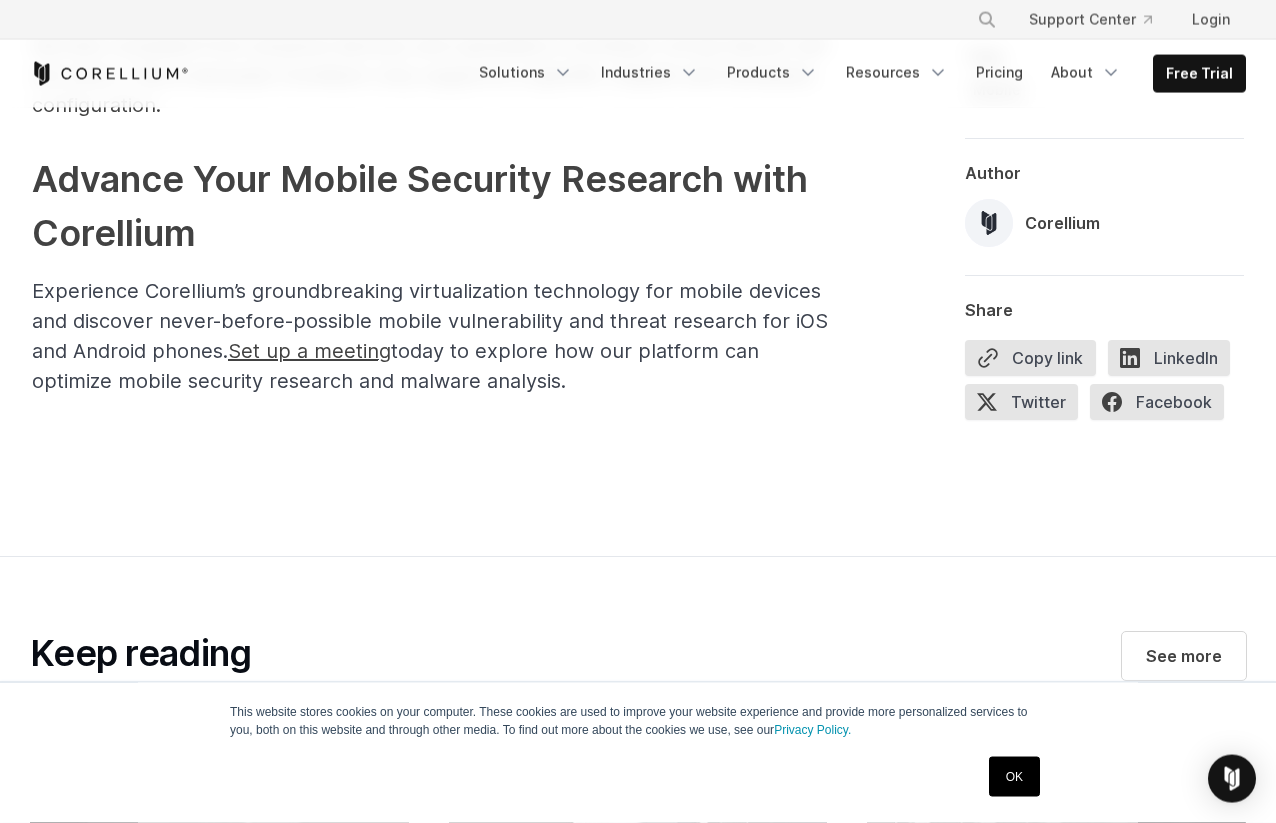 scroll, scrollTop: 7177, scrollLeft: 0, axis: vertical 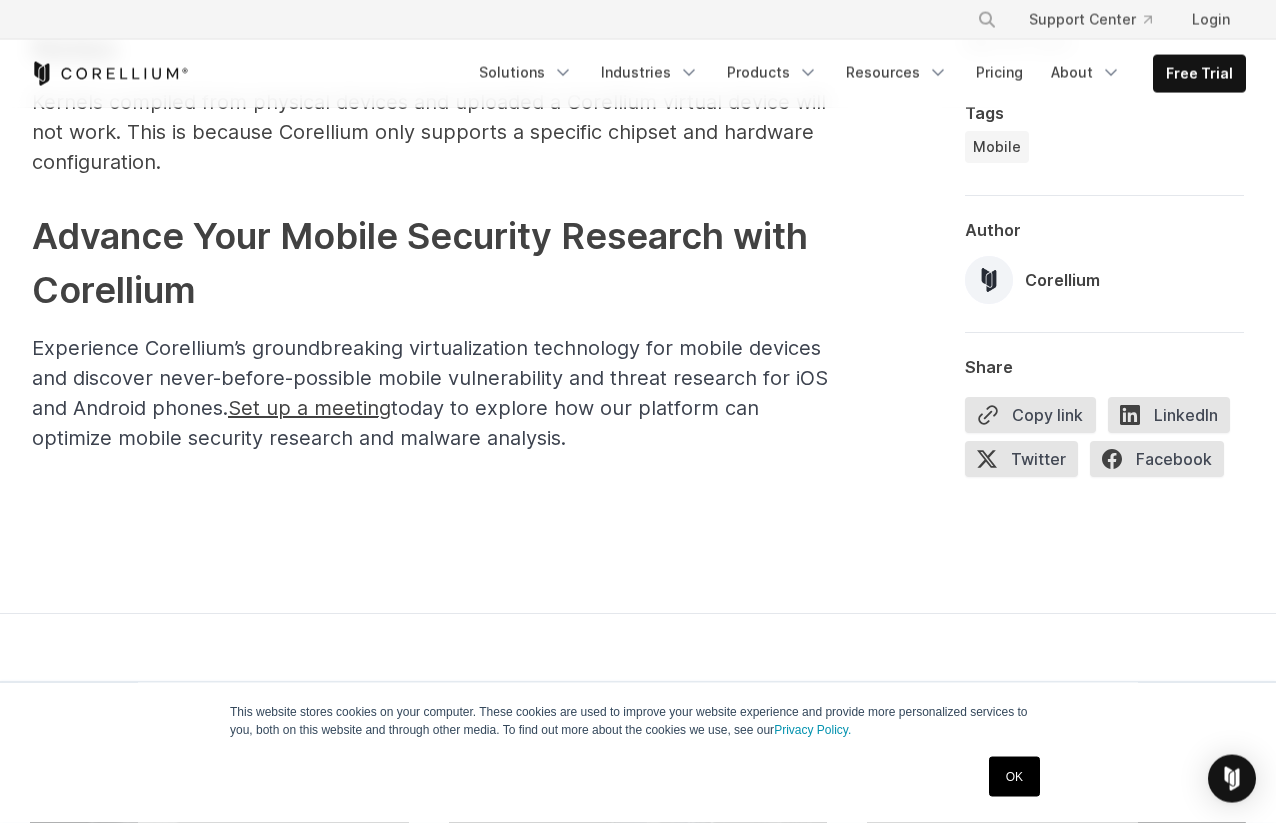 drag, startPoint x: 44, startPoint y: 196, endPoint x: 810, endPoint y: 400, distance: 792.69916 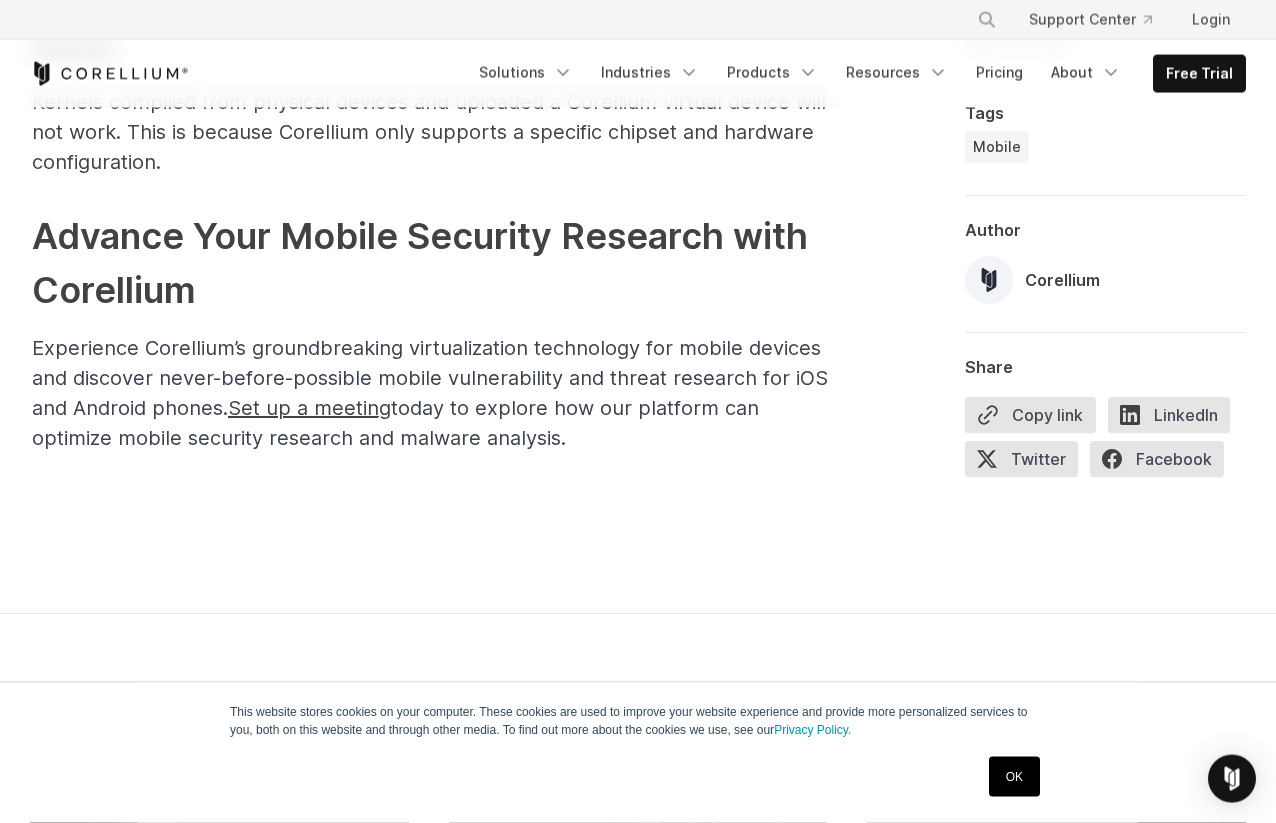 scroll, scrollTop: 0, scrollLeft: 0, axis: both 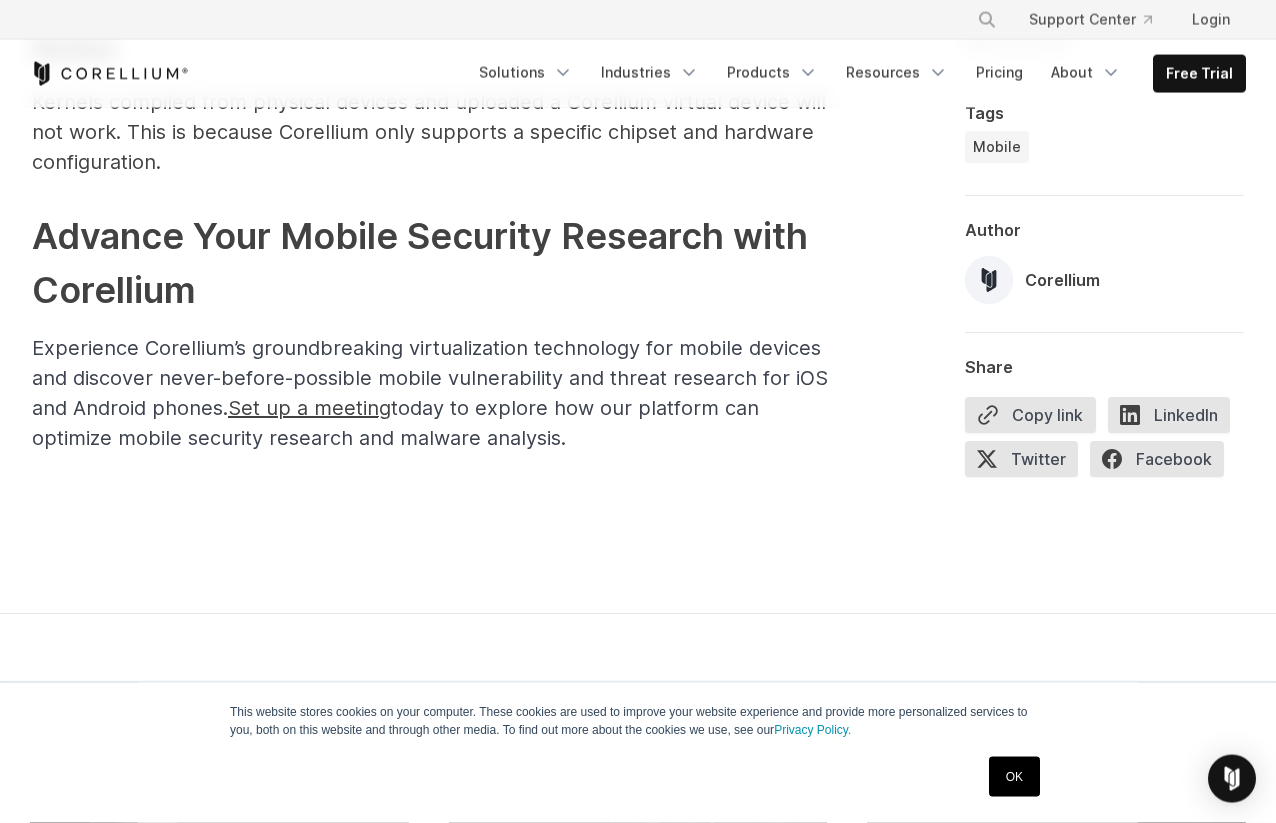 drag, startPoint x: 558, startPoint y: 414, endPoint x: -74, endPoint y: 427, distance: 632.13367 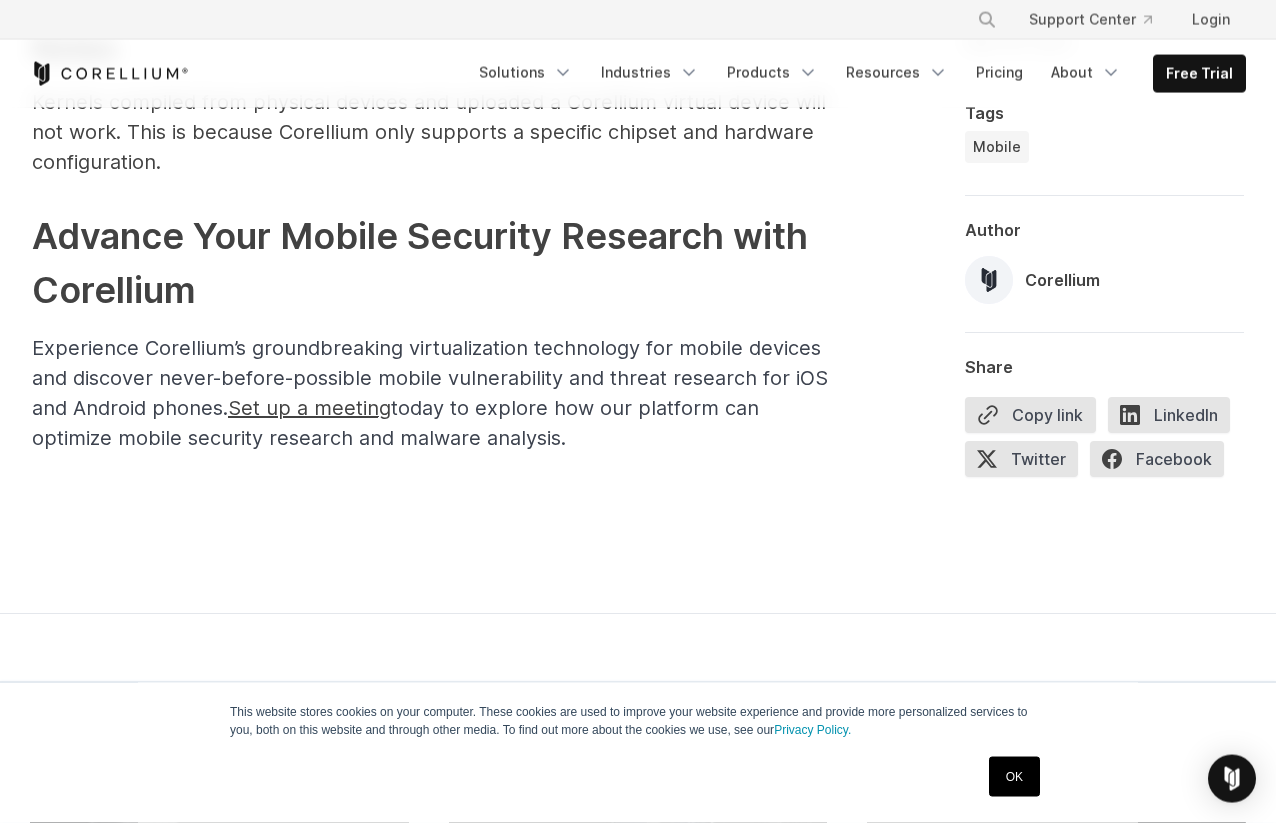 scroll, scrollTop: 0, scrollLeft: 0, axis: both 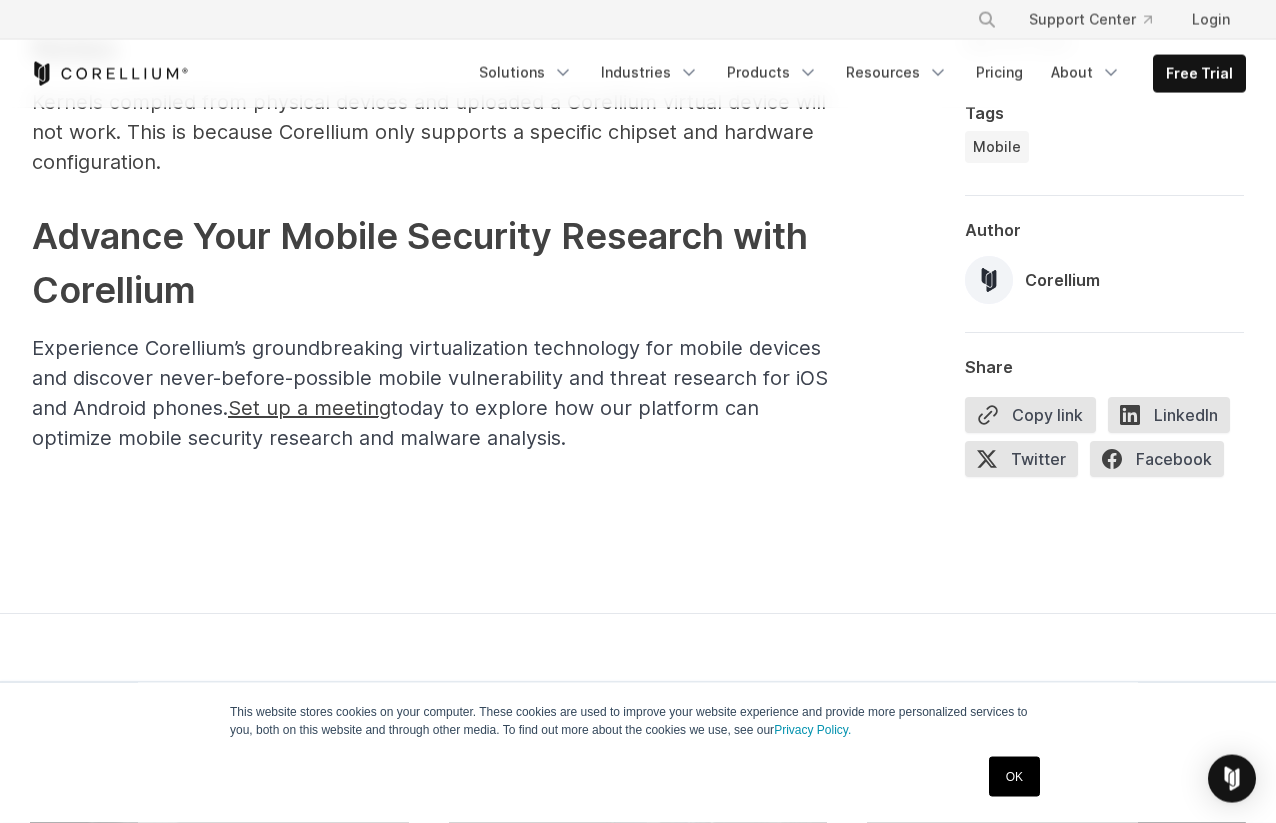 click on "mkdir common - build - environment /
cd common - build - environment /
cat > Dockerfile << END
FROM ubuntu : 18.04
RUN apt - get update && apt - get install -- assume - yes -- no - install - recommends autoconf automake bc bison build - essential ca - certificates cpio curl device - tree - compiler flex g ++ gcc gcc - aarch64 - linux - gnu gettext git - core gnupg gperf groff lib32ncurses5 - dev lib32stdc ++ 6 lib32z - dev libc6 - dev libc6 - dev - i386 libffi - dev libgl1 - mesa - dev libncursesw5 - dev libpopt - dev libssl - dev libtool libx11 - dev libxml2 - utils make ninja - build openjdk - 8 - jdk - headless openjdk - 8 - jre - headless openssh - client p7zip - full pkg - config python python3 python3 - pip python3 - venv rsync sudo unzip uuid - dev wget x11proto - core - dev xsltproc xz - utils zip zlib1g - dev
END
sudo docker build -- tag = common - kernel - build - environment .
sudo docker run -- interactive -- tty -- mount = type = bind , source = $ COMMON_CHECKOUT , target = / common" at bounding box center [3912, -427] 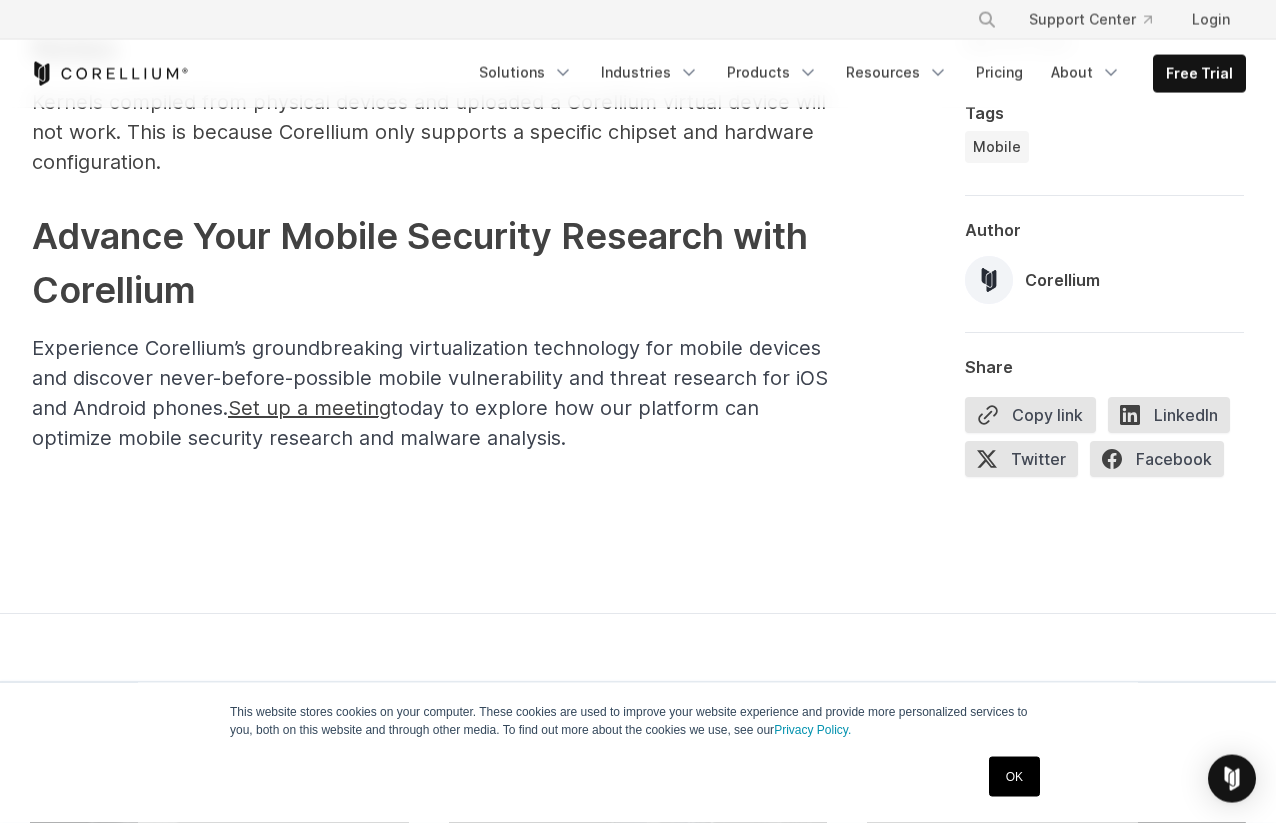 scroll, scrollTop: 0, scrollLeft: 0, axis: both 